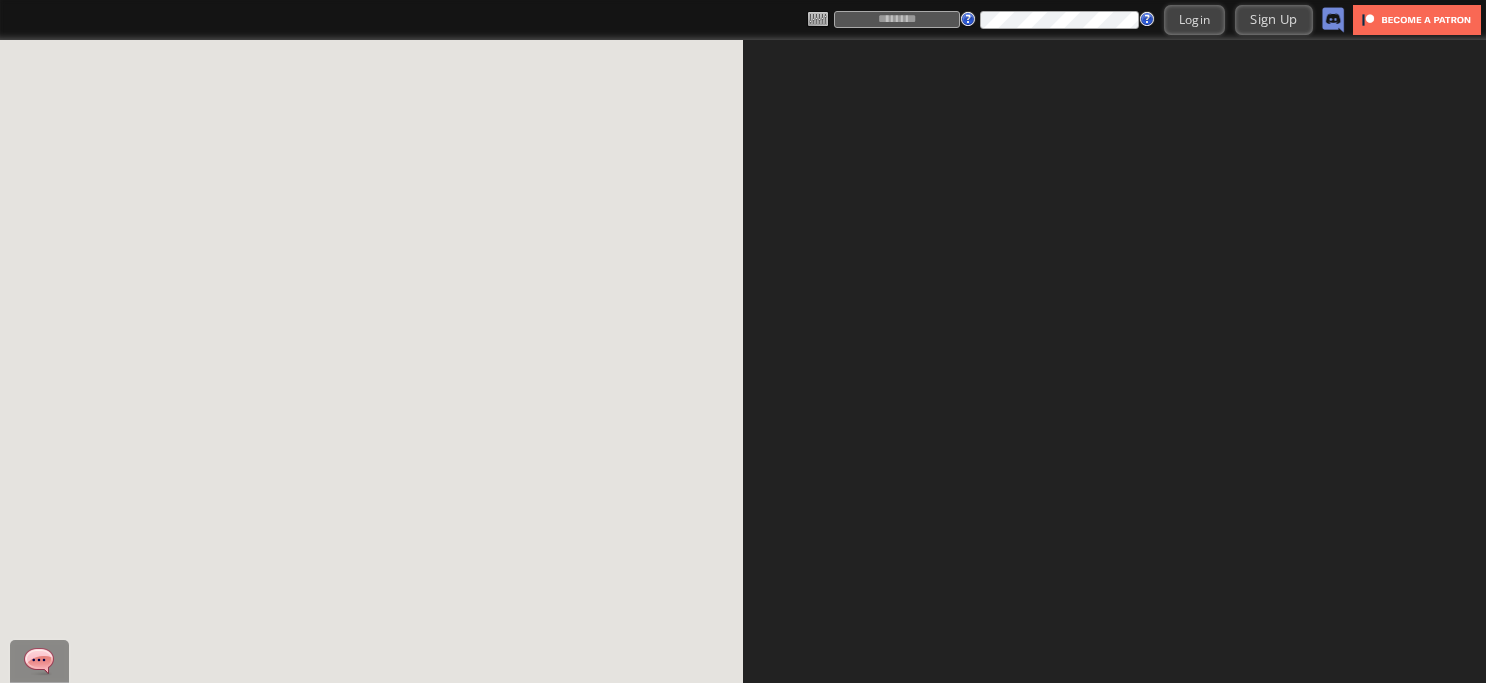 scroll, scrollTop: 0, scrollLeft: 0, axis: both 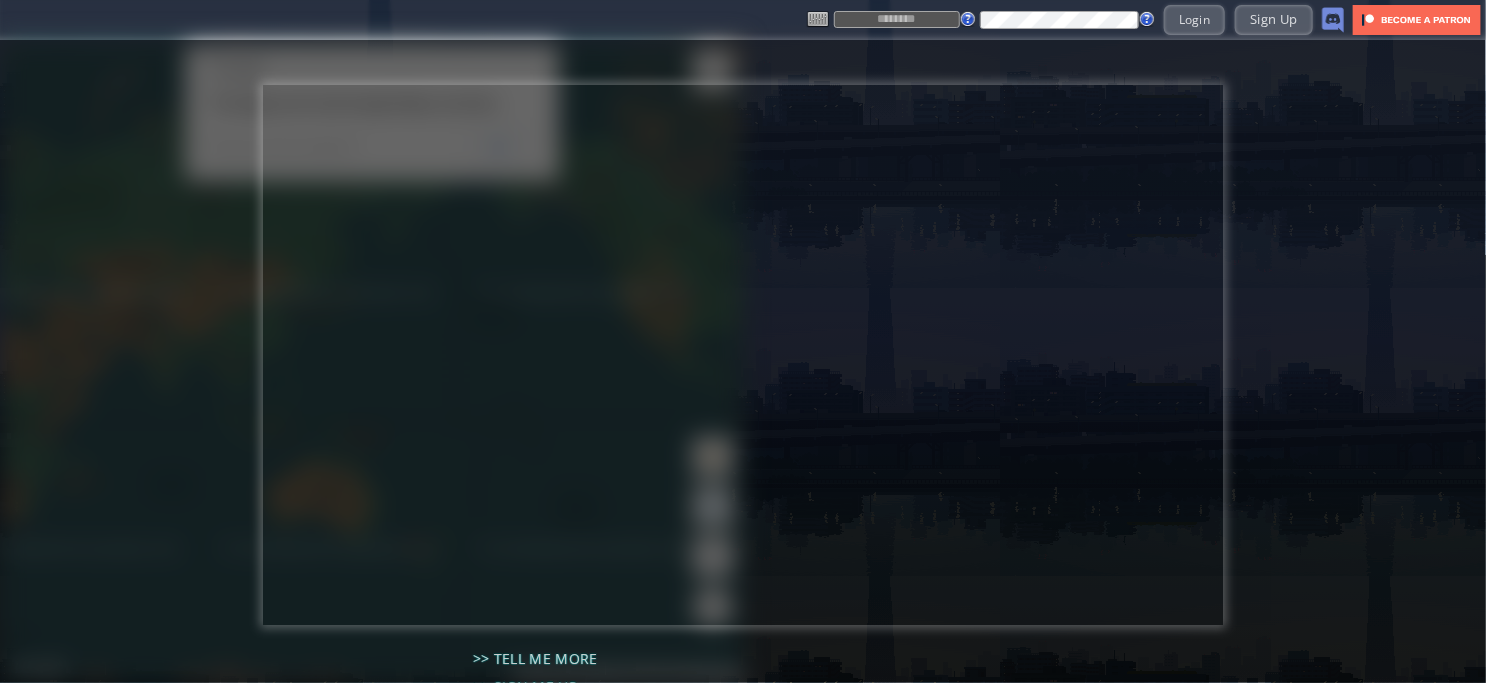 click at bounding box center (897, 19) 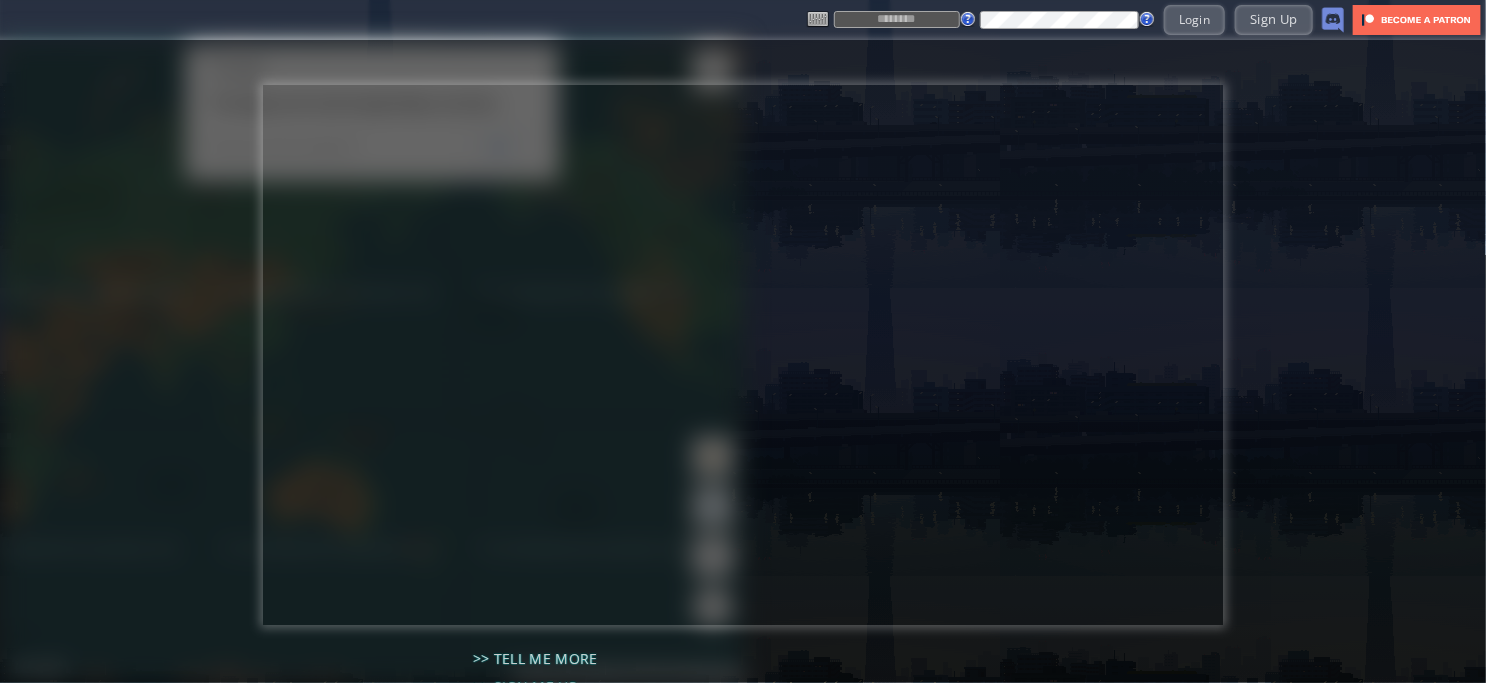 type on "****" 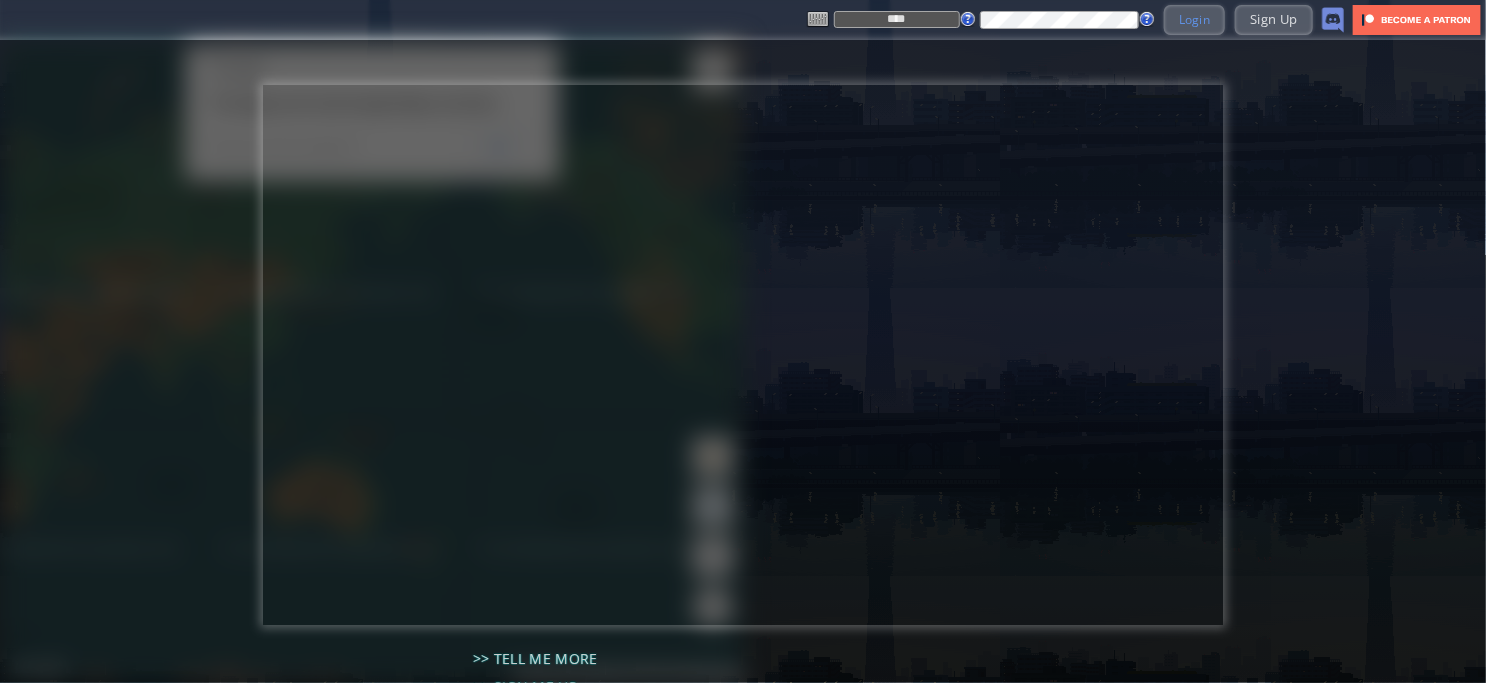 click on "Login" at bounding box center (1195, 19) 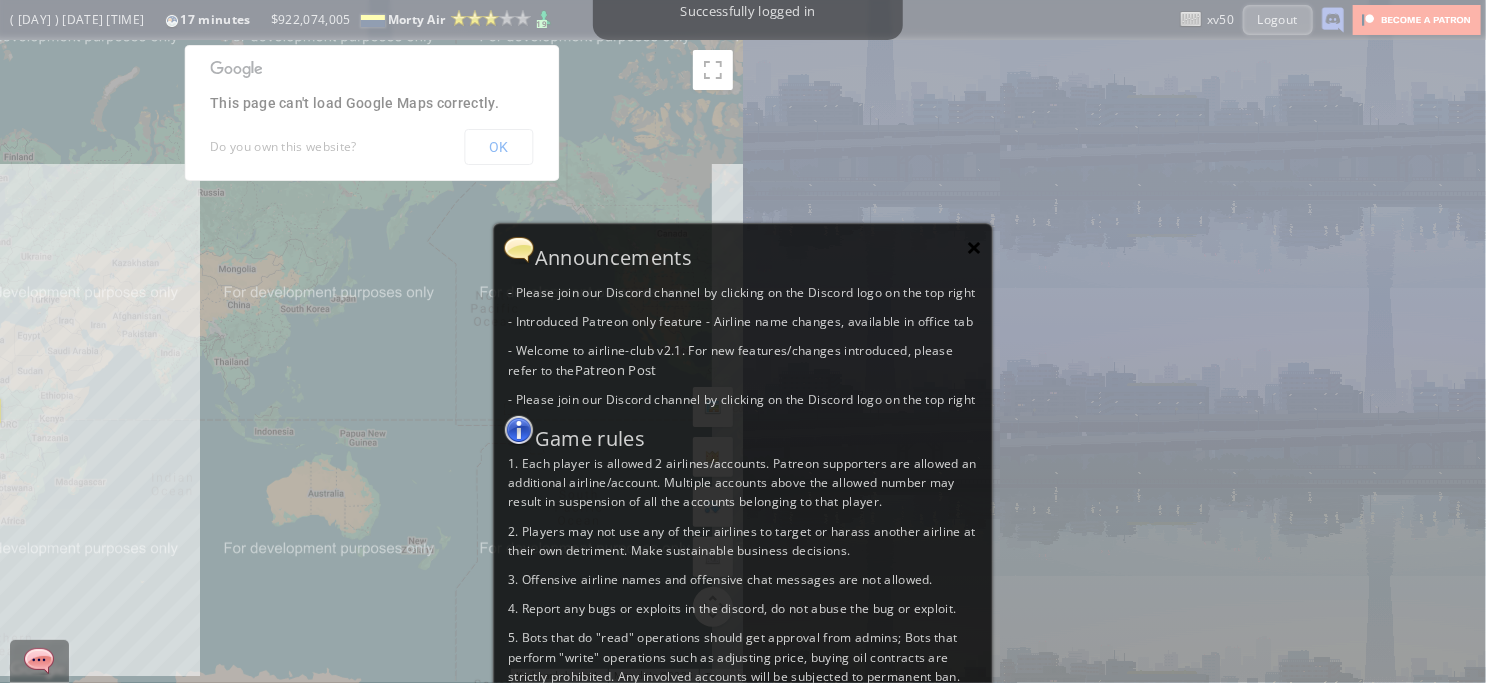 click on "×" at bounding box center [975, 247] 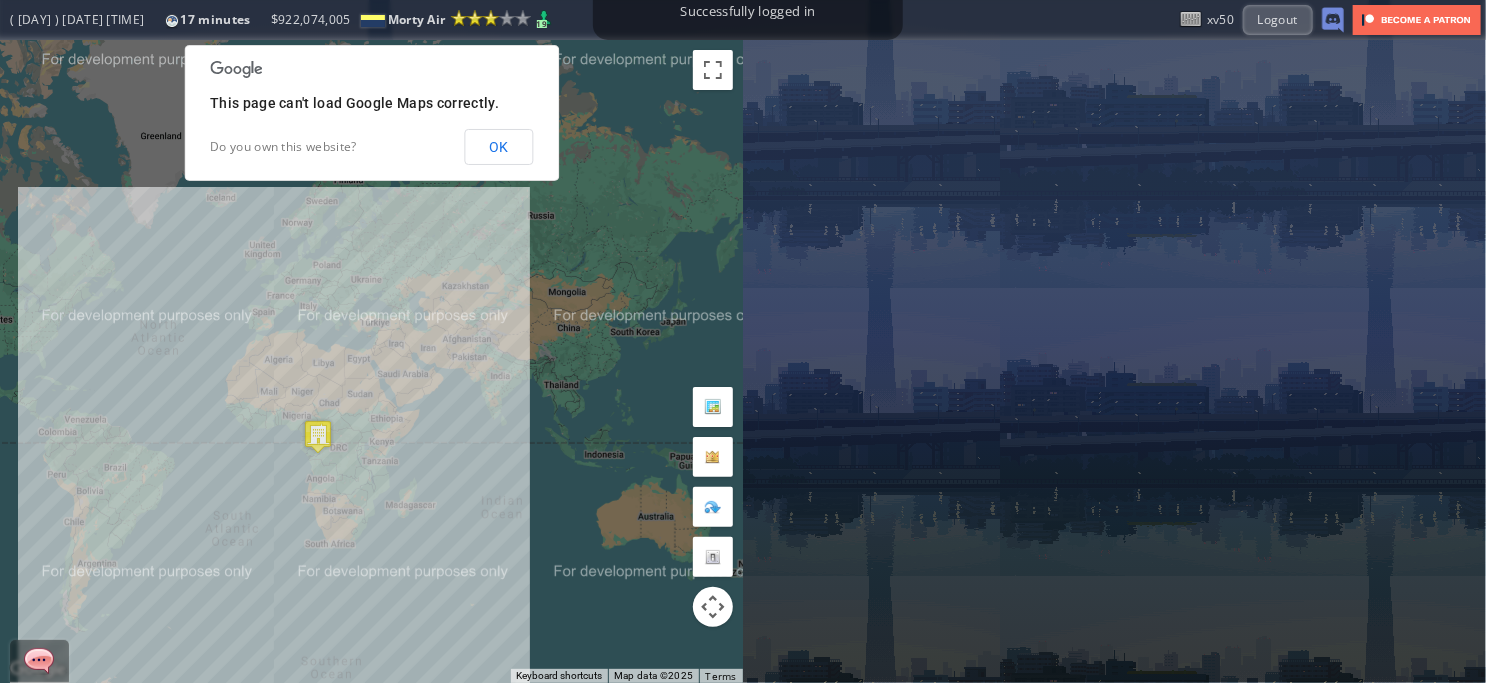 drag, startPoint x: 537, startPoint y: 324, endPoint x: 875, endPoint y: 347, distance: 338.78165 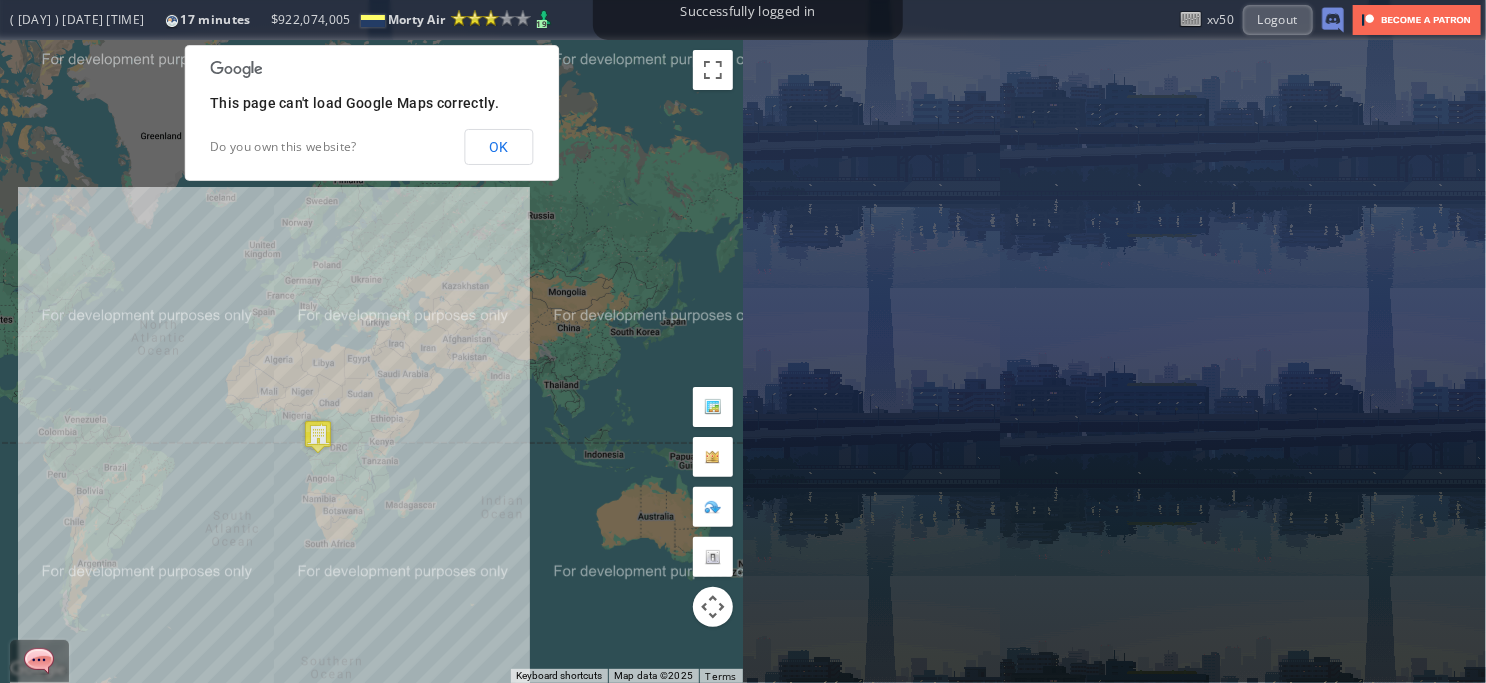 click on "← Move left → Move right ↑ Move up ↓ Move down + Zoom in - Zoom out Home Jump left by 75% End Jump right by 75% Page Up Jump up by 75% Page Down Jump down by 75% To navigate, press the arrow keys. Keyboard shortcuts Map Data Map data ©2025 Map data ©2025 1000 km  Click to toggle between metric and imperial units Terms Report a map error This page can't load Google Maps correctly. Do you own this website? OK
Current Details
From:
To:
Flight Code:
Distance:
Airplane:
Price:
Overall Quality:" at bounding box center [743, 361] 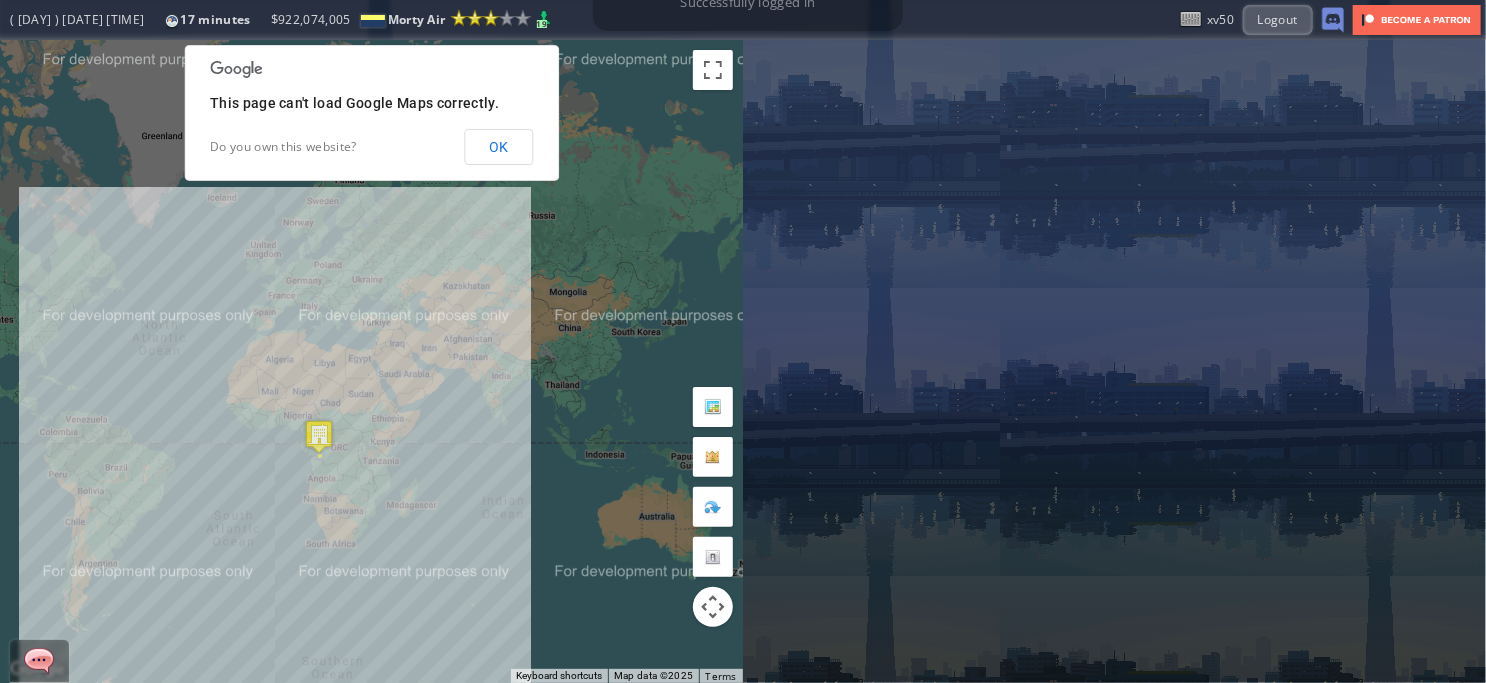 click on "To navigate, press the arrow keys." at bounding box center (371, 361) 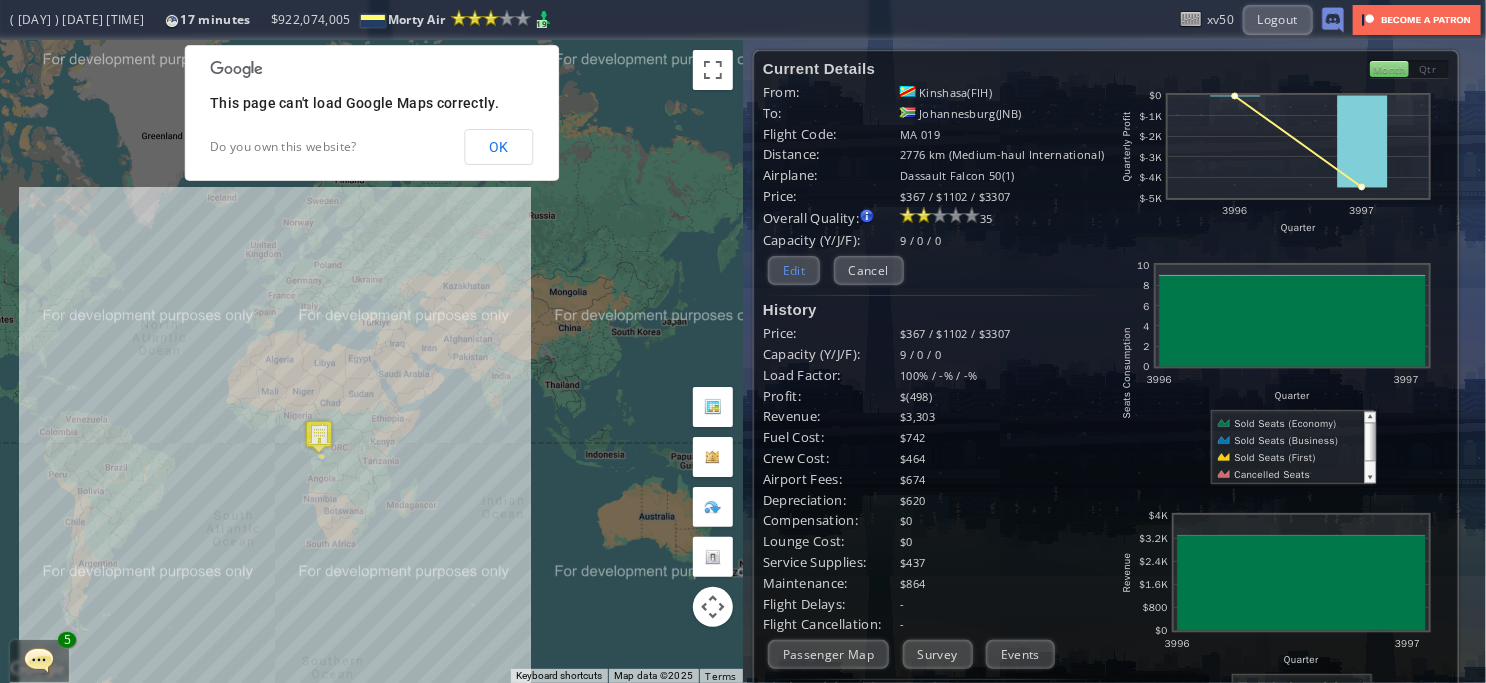 click on "Edit" at bounding box center (794, 270) 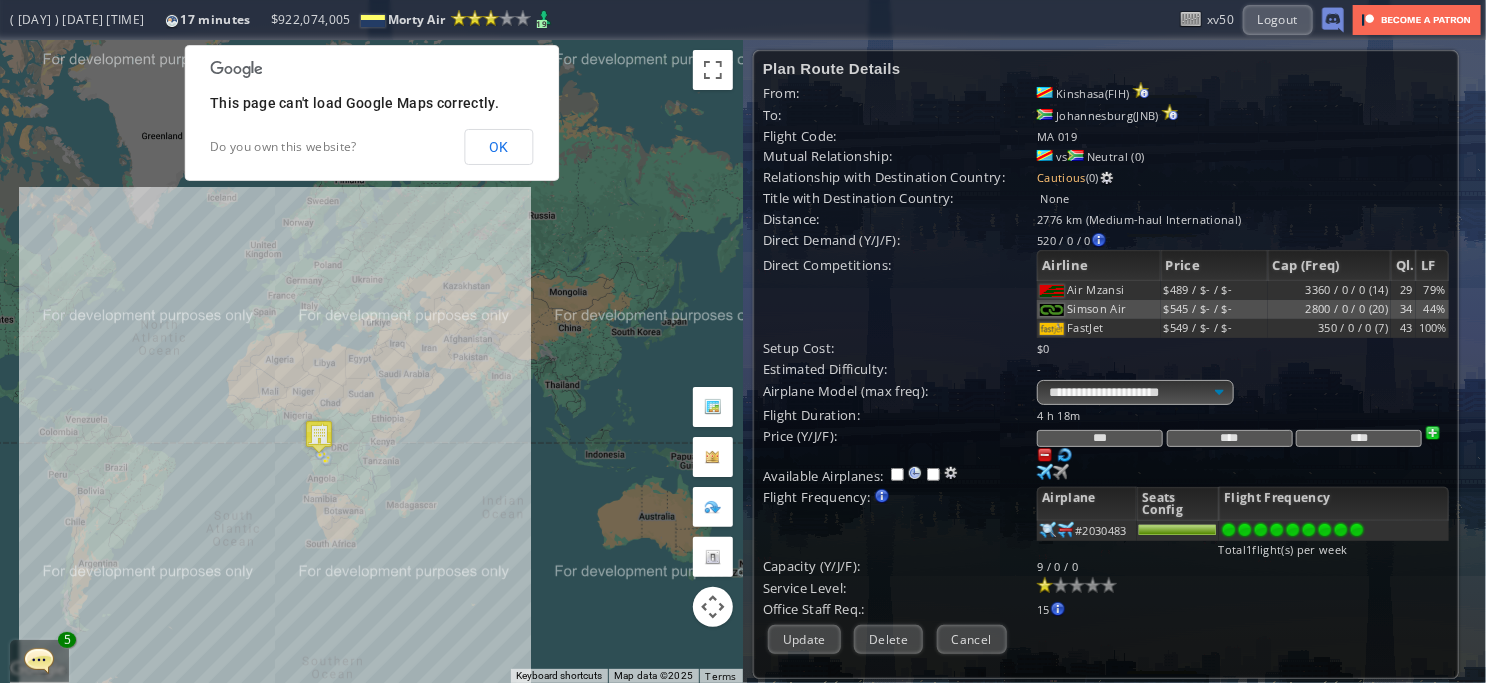 click at bounding box center (1357, 530) 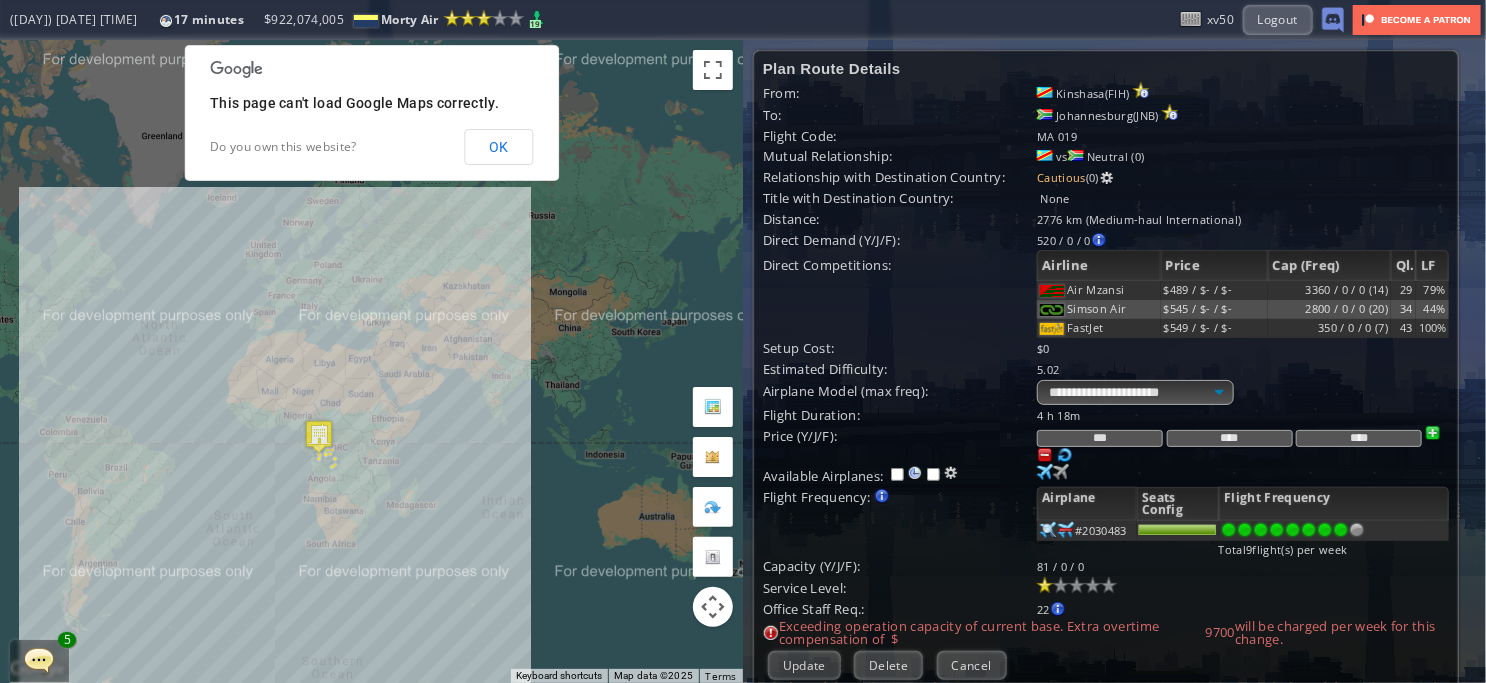 click at bounding box center [1341, 530] 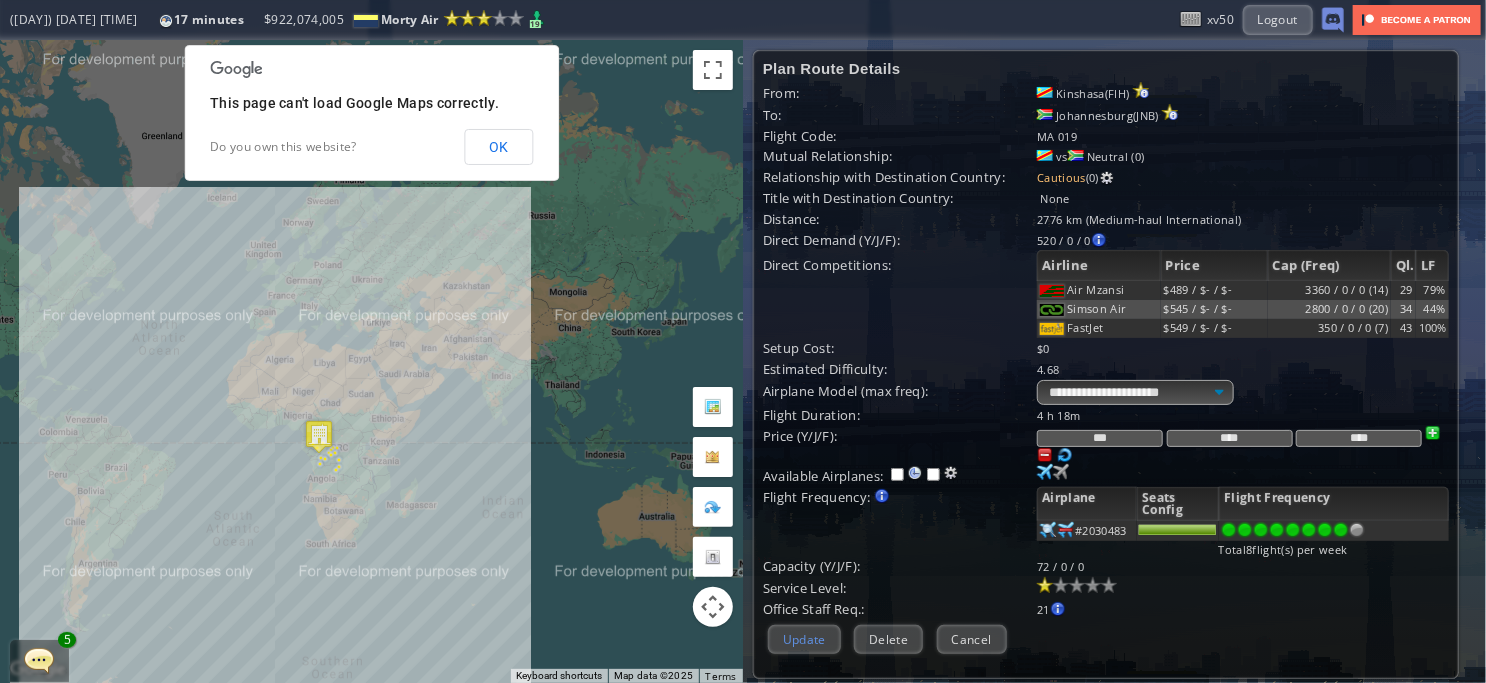 click on "Update" at bounding box center [804, 639] 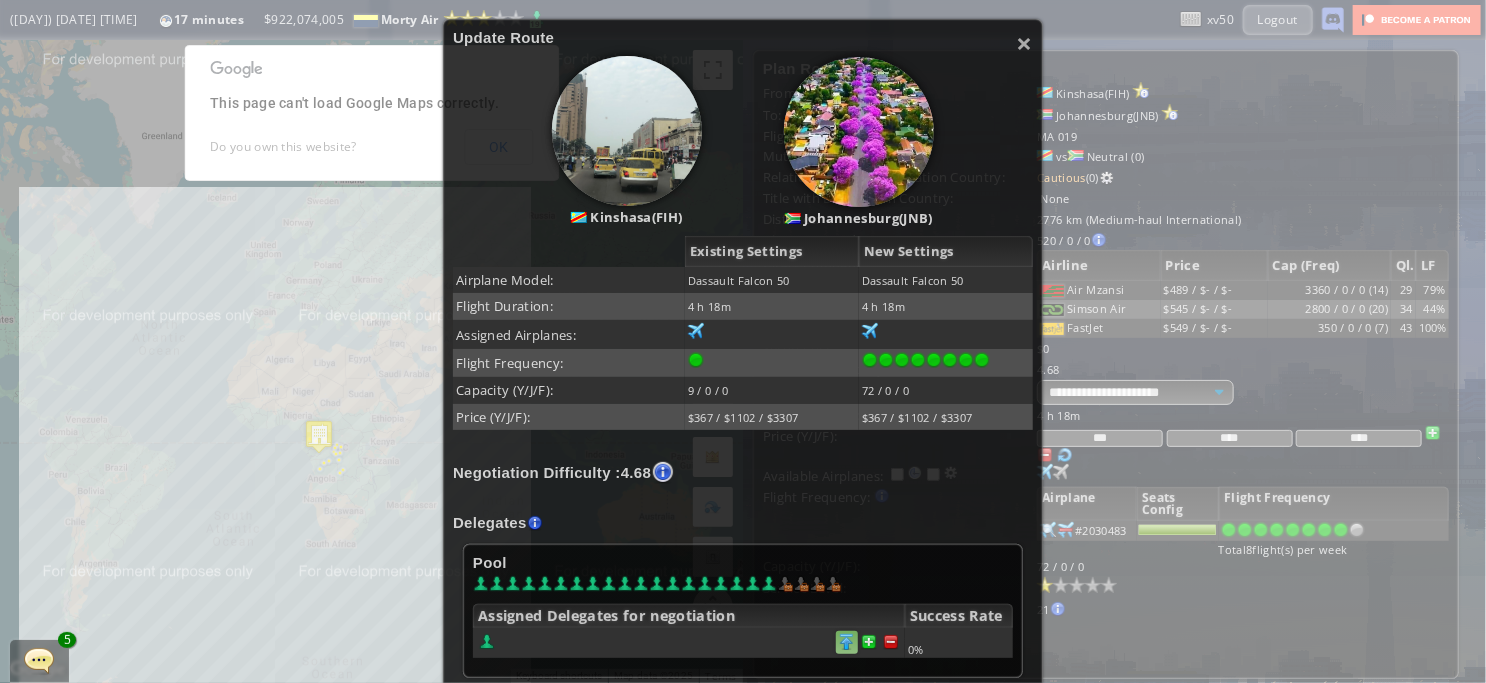 click at bounding box center (891, 642) 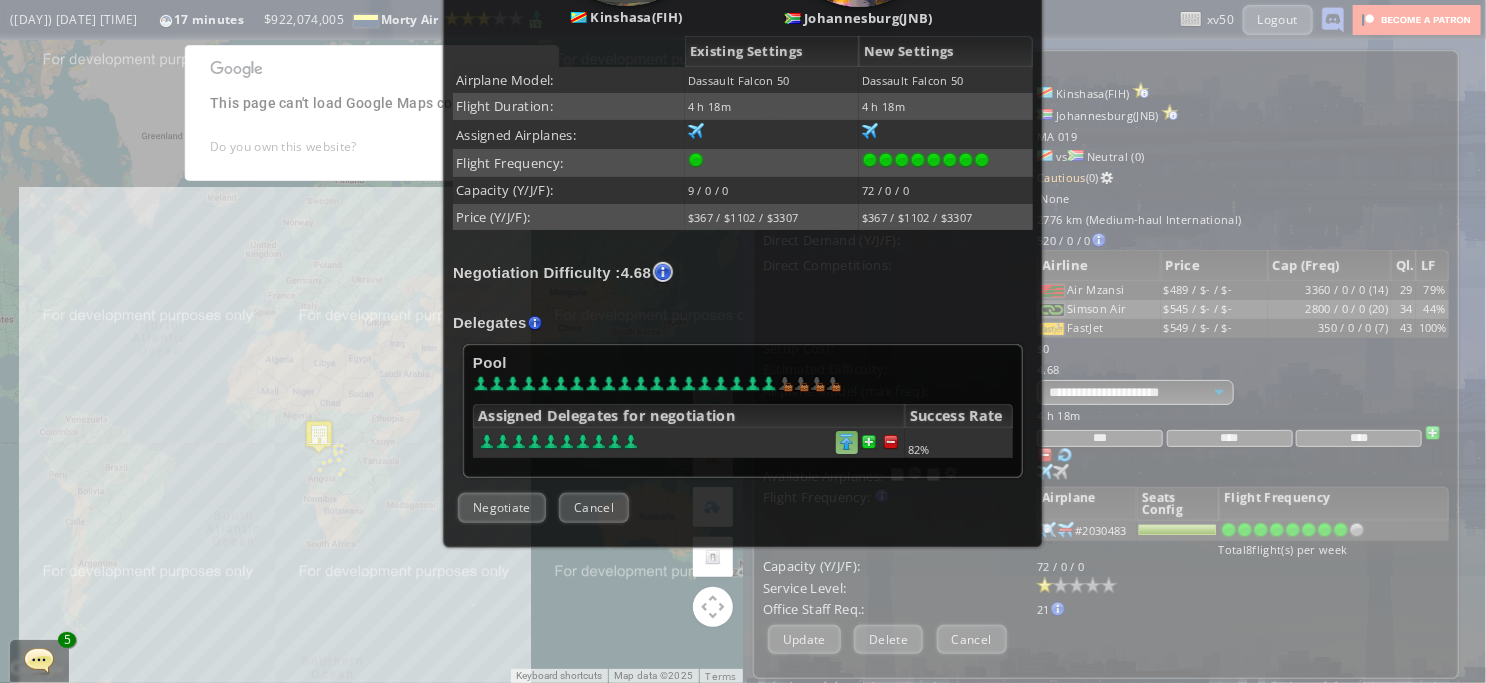 scroll, scrollTop: 408, scrollLeft: 0, axis: vertical 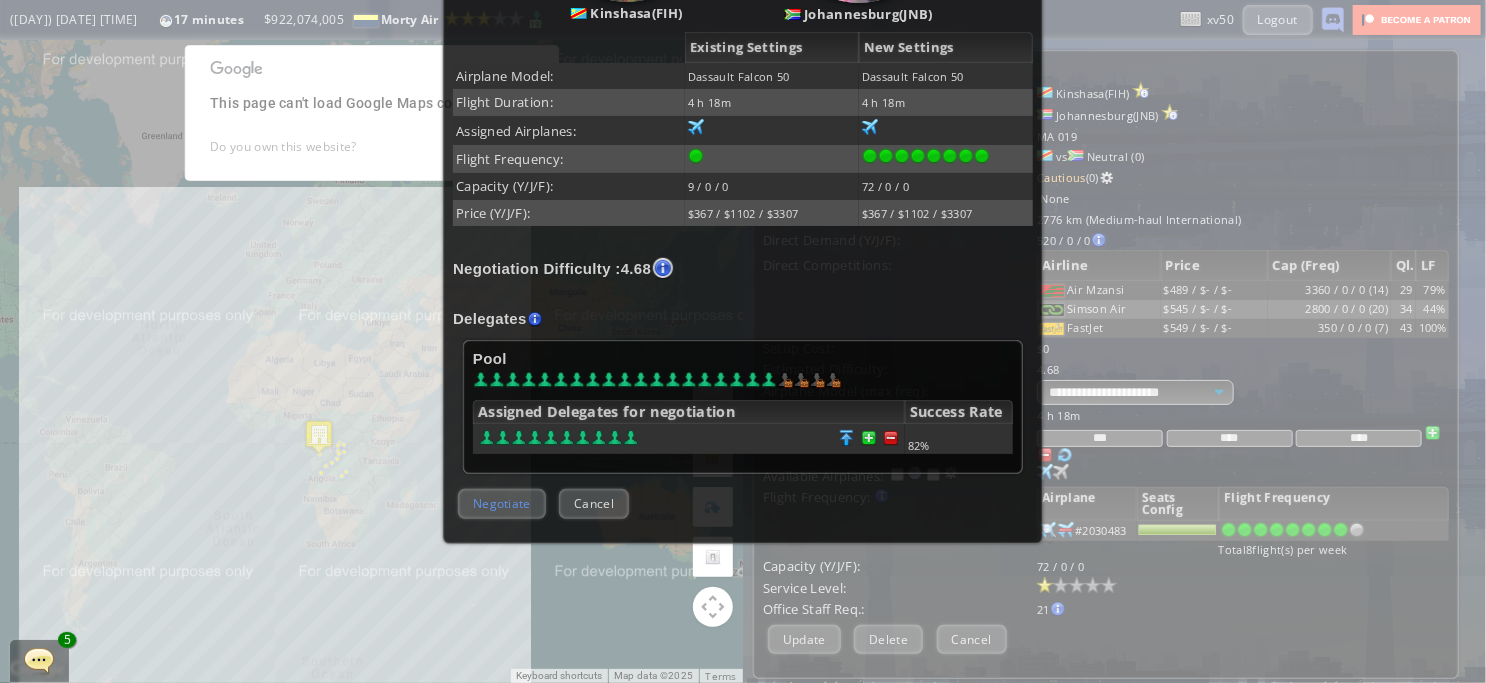 click on "Negotiate" at bounding box center [502, 503] 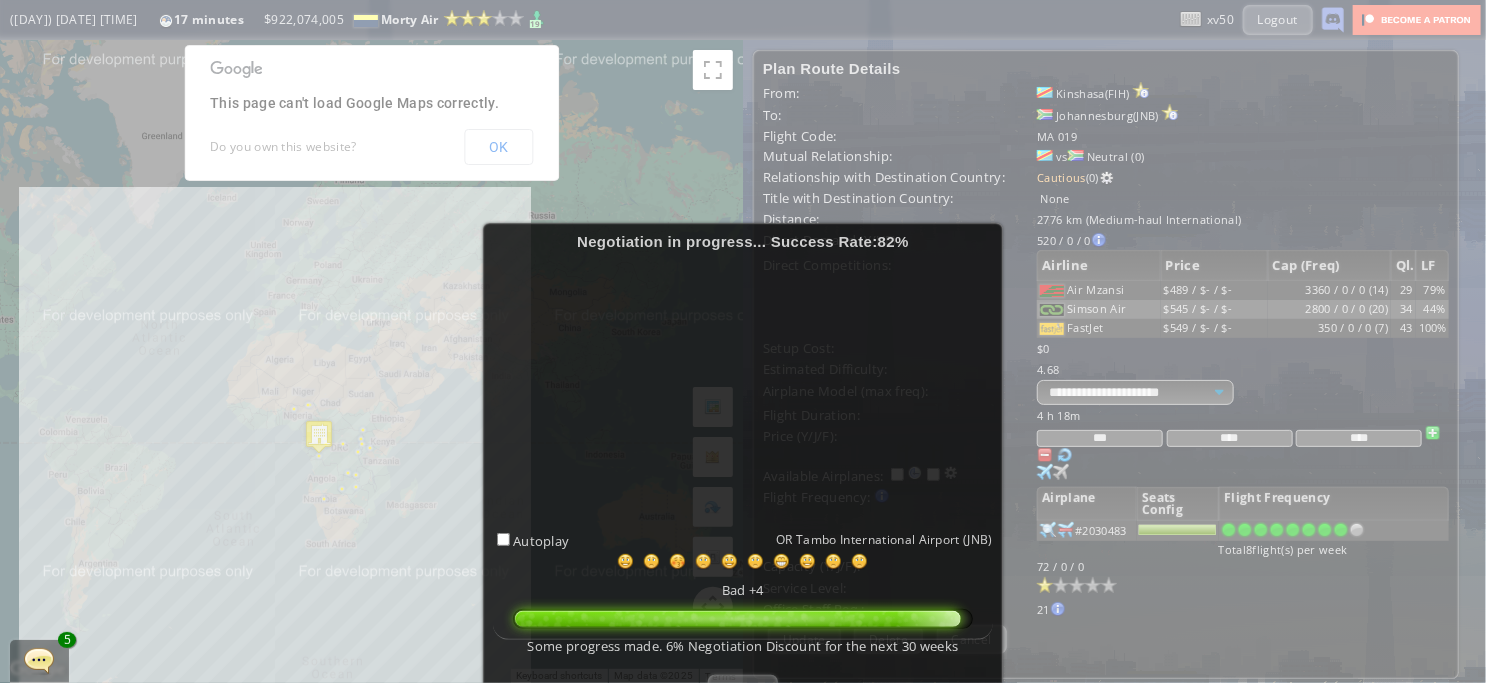 scroll, scrollTop: 56, scrollLeft: 0, axis: vertical 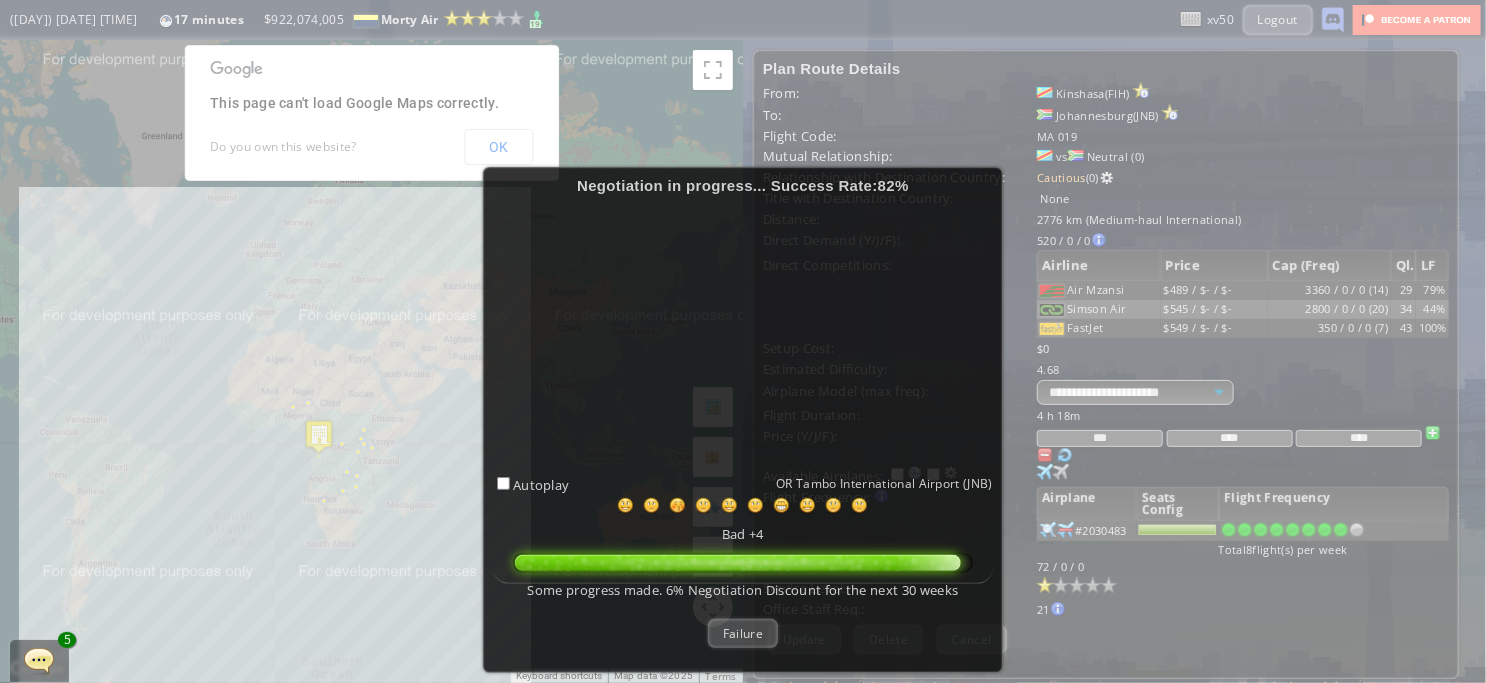 click on "Failure" at bounding box center [743, 633] 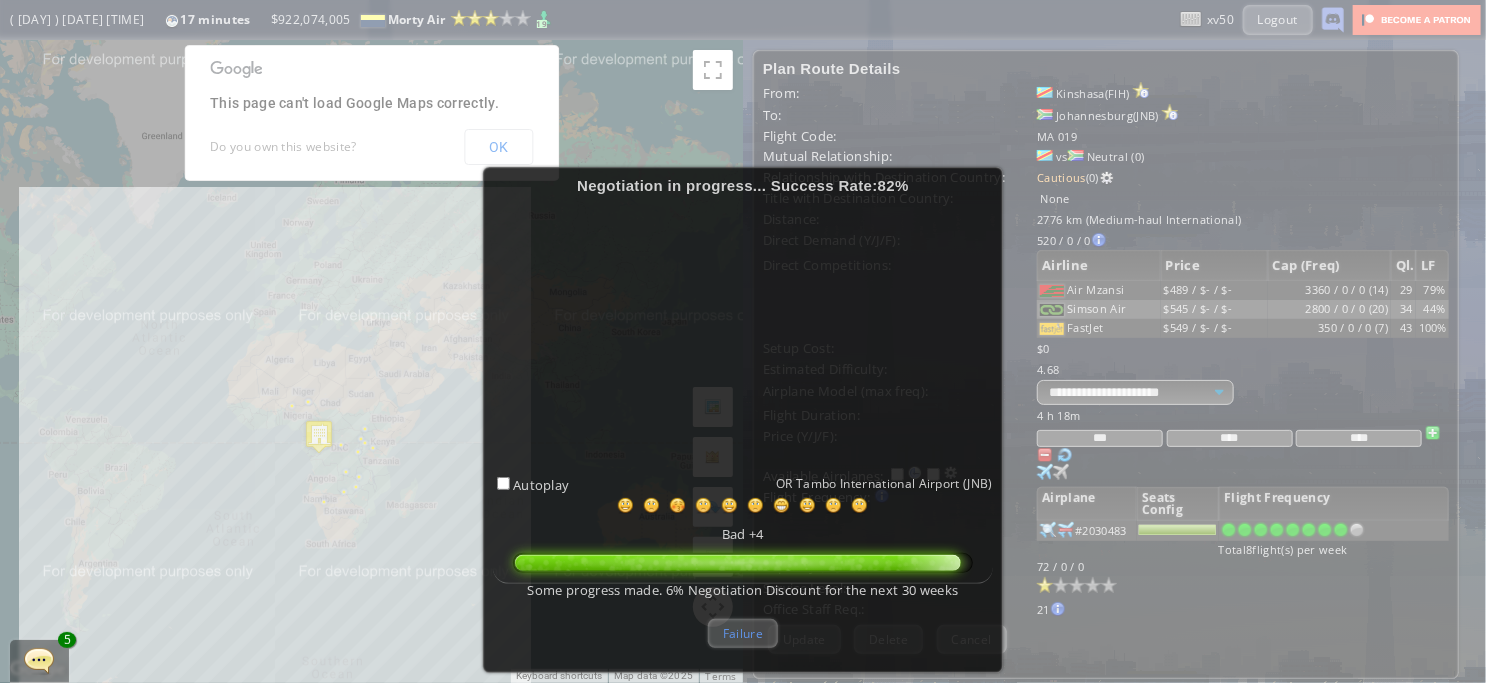 click on "Failure" at bounding box center [743, 633] 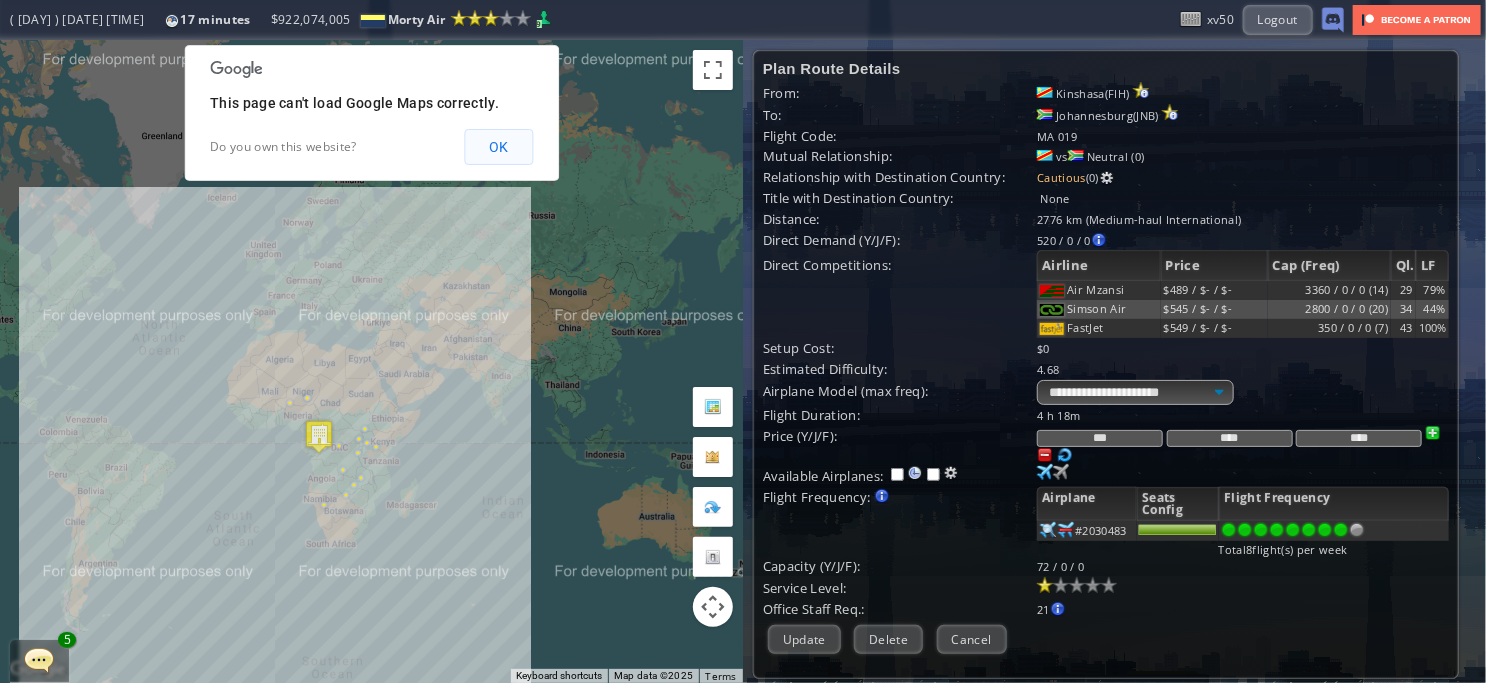 click on "OK" at bounding box center (498, 147) 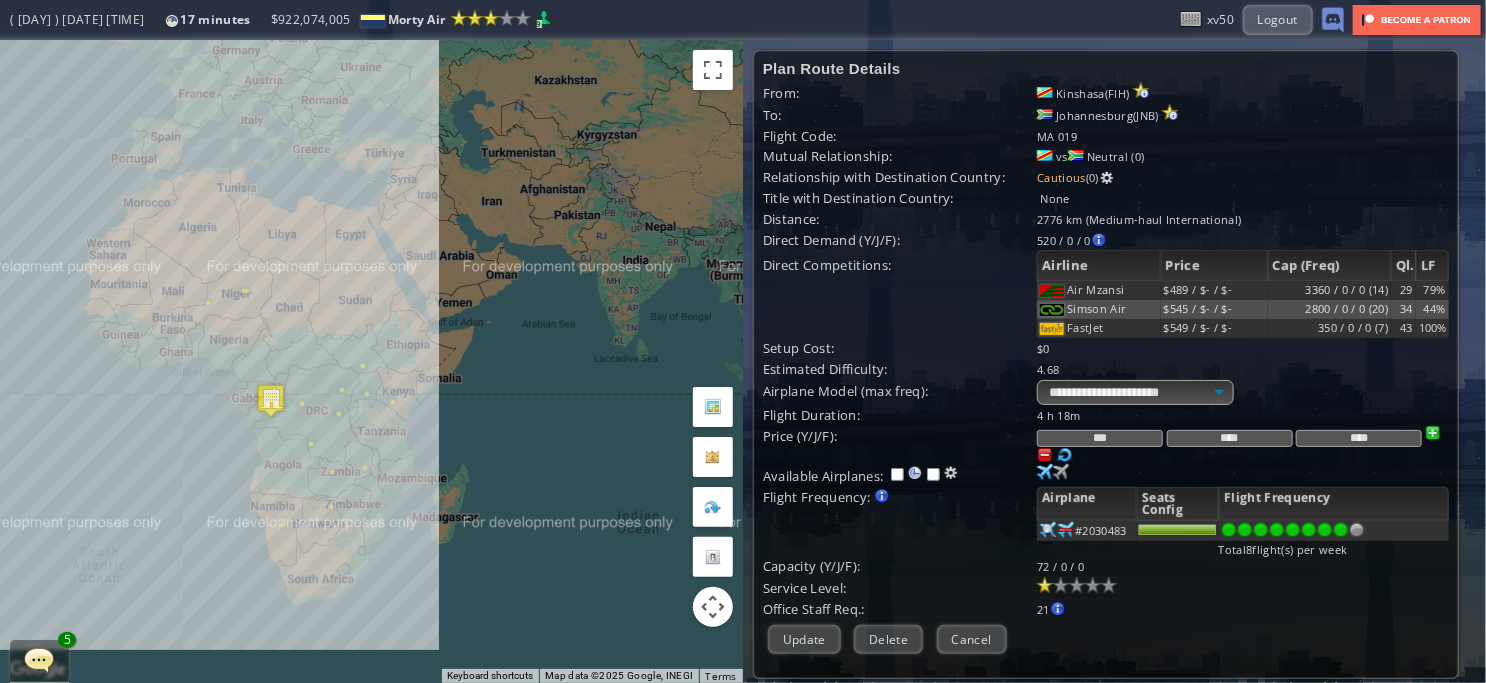 click on "To navigate, press the arrow keys." at bounding box center (371, 361) 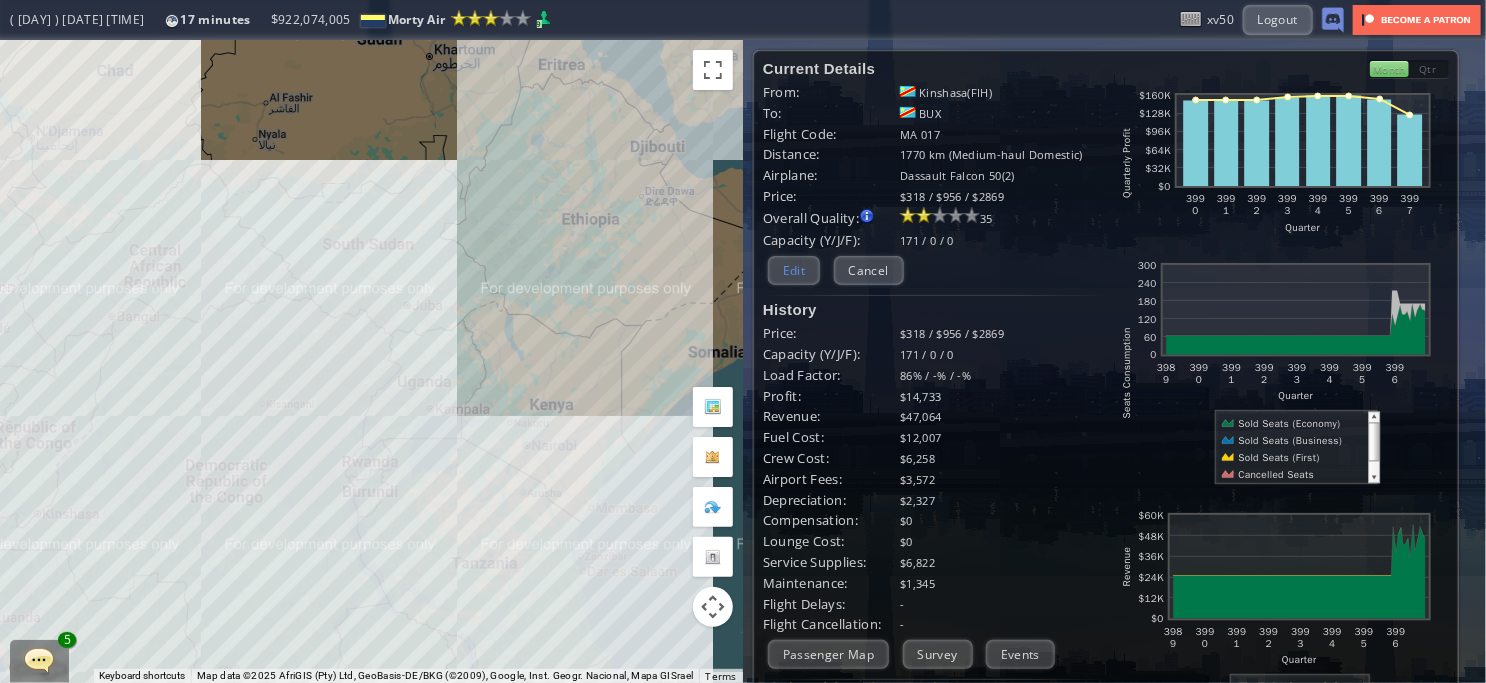 click on "Edit" at bounding box center [794, 270] 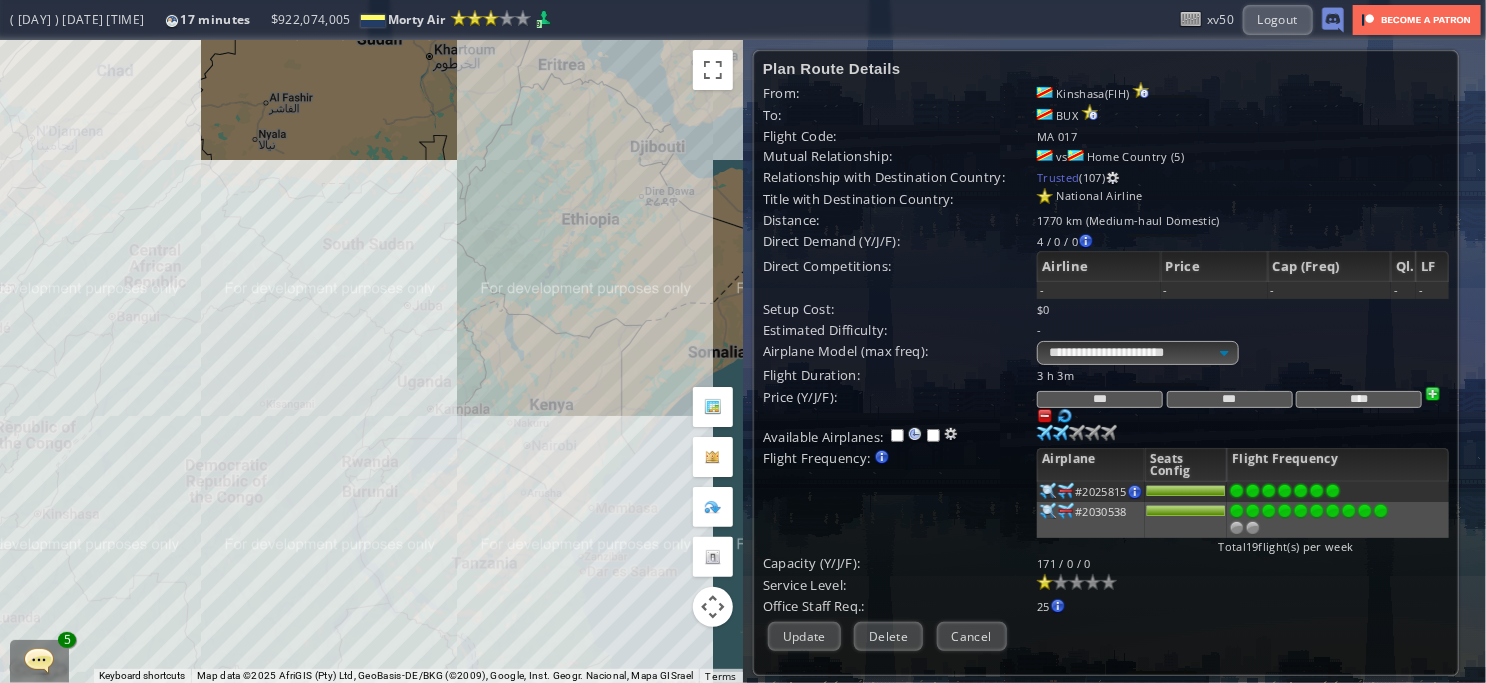 click at bounding box center (1381, 511) 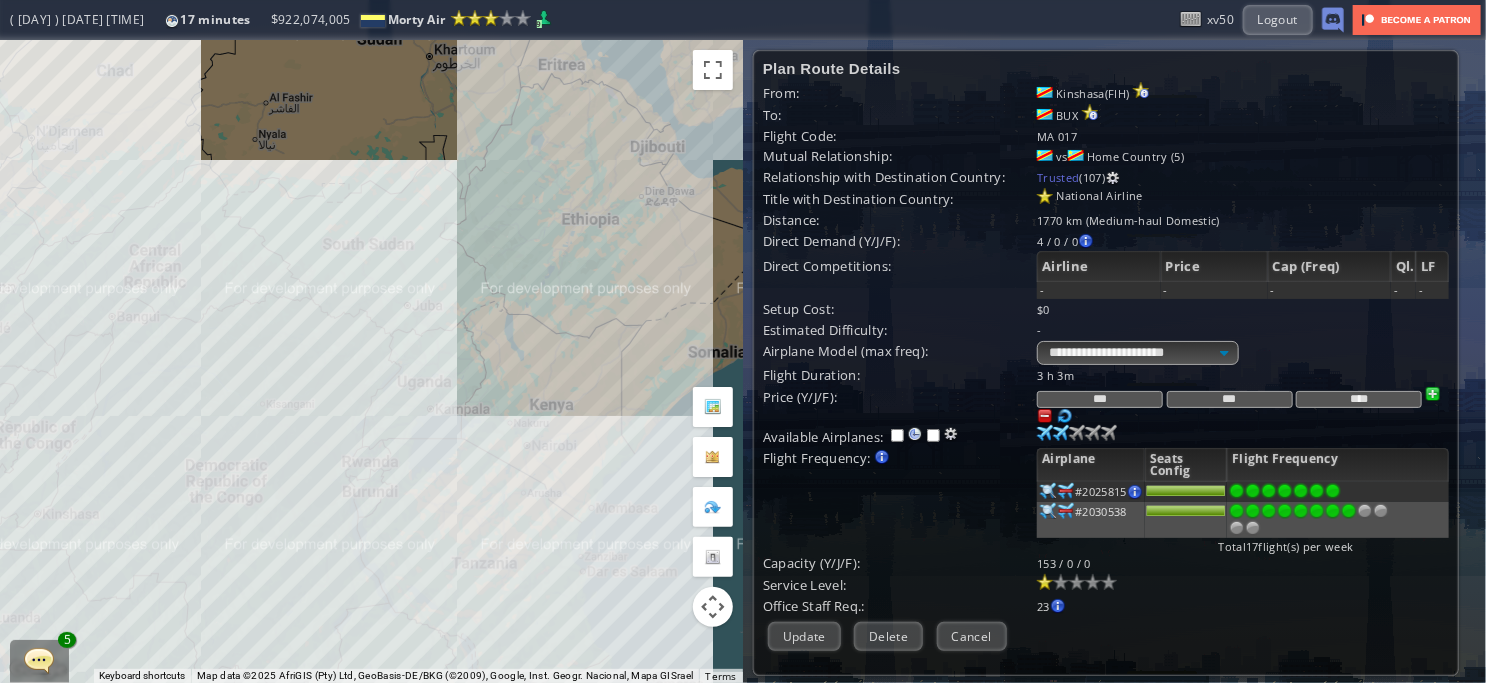 click at bounding box center [1349, 511] 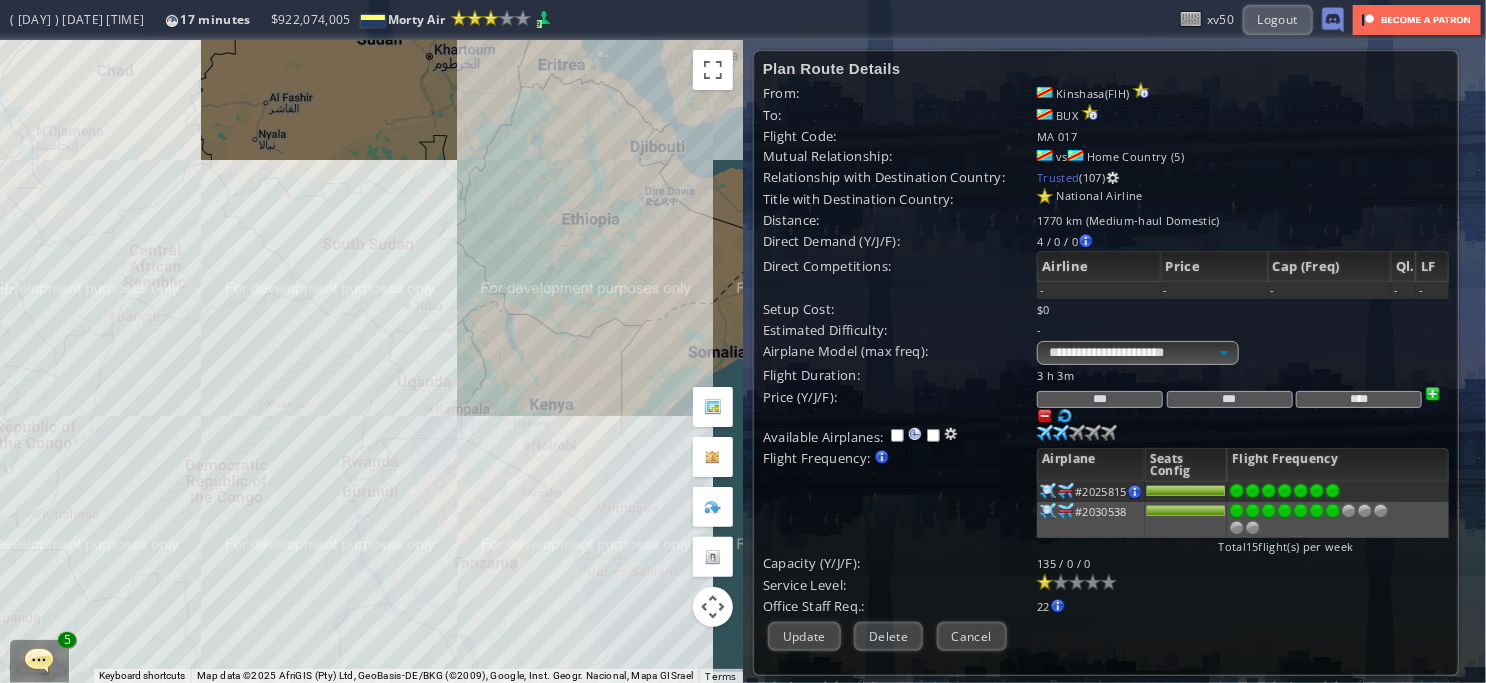 click at bounding box center (1333, 491) 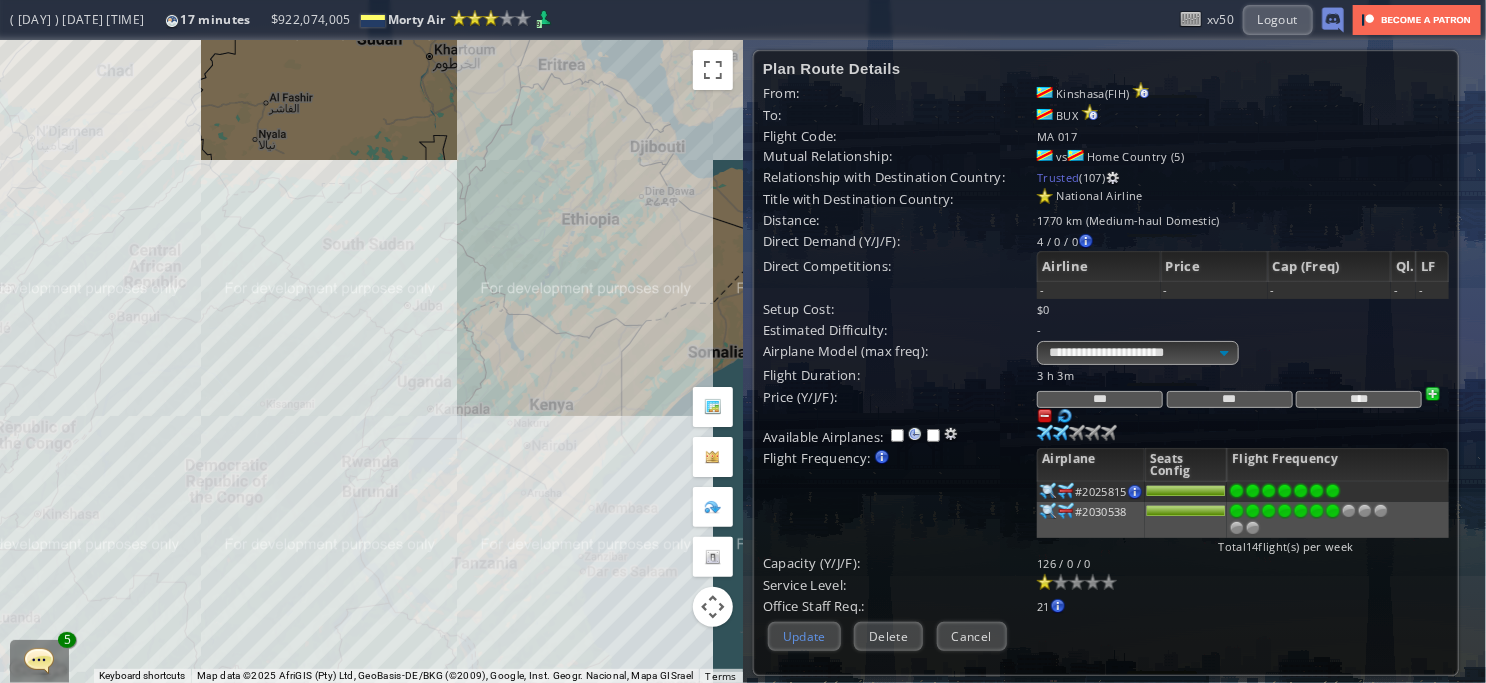 click on "Update" at bounding box center (804, 636) 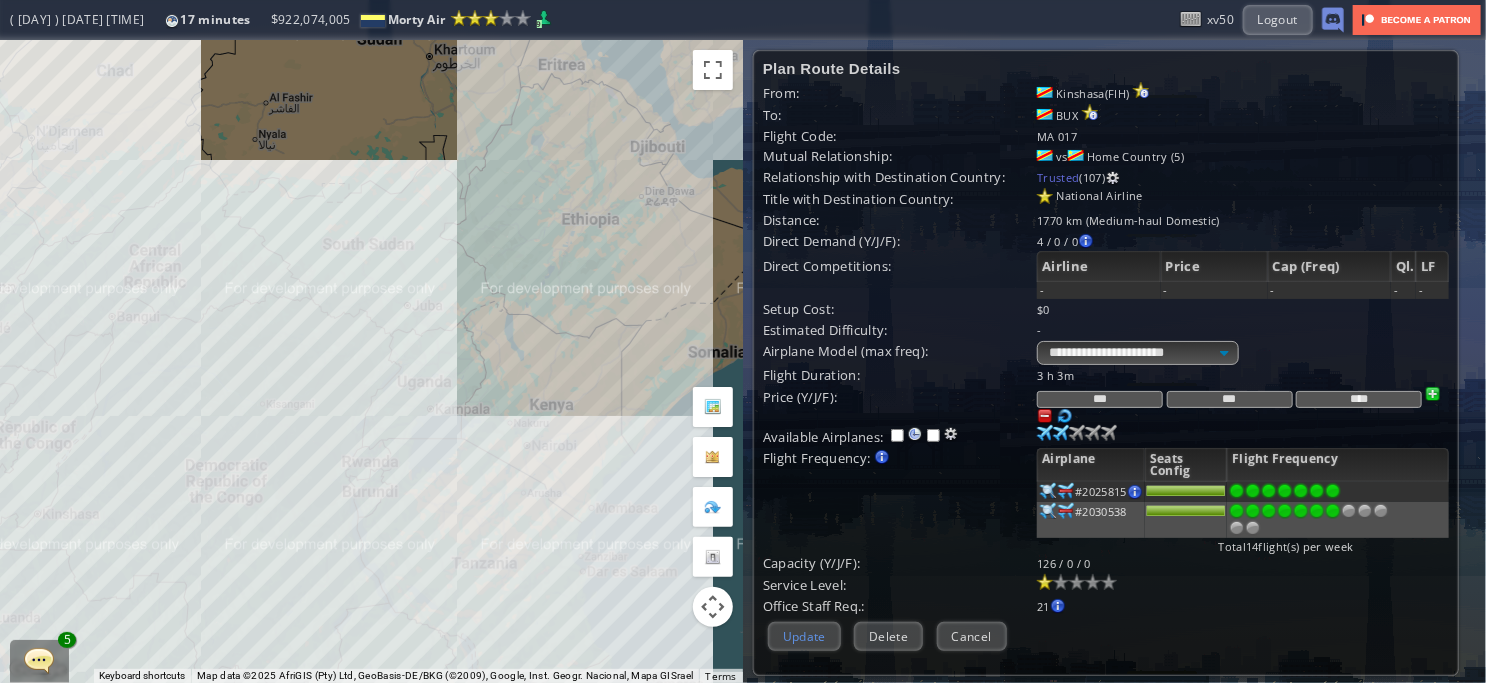 scroll, scrollTop: 204, scrollLeft: 0, axis: vertical 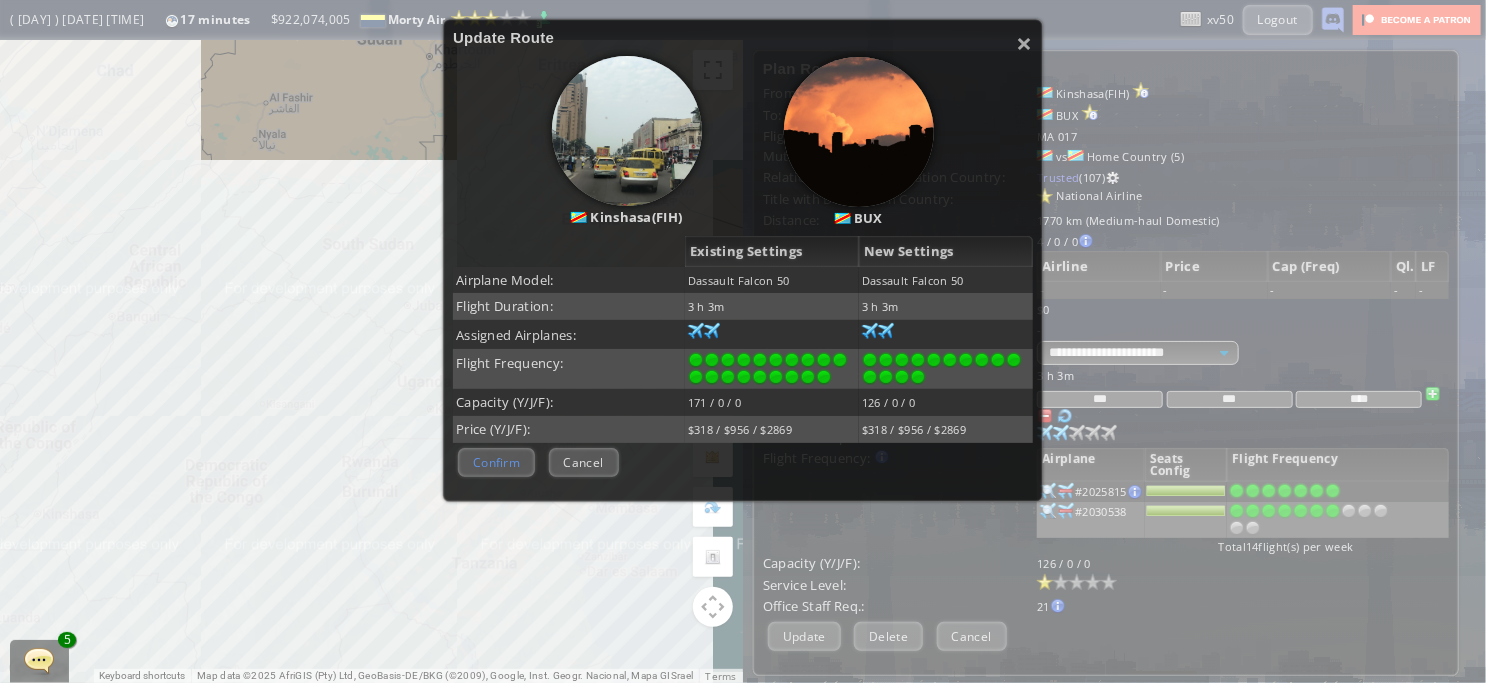 click on "Confirm" at bounding box center (496, 462) 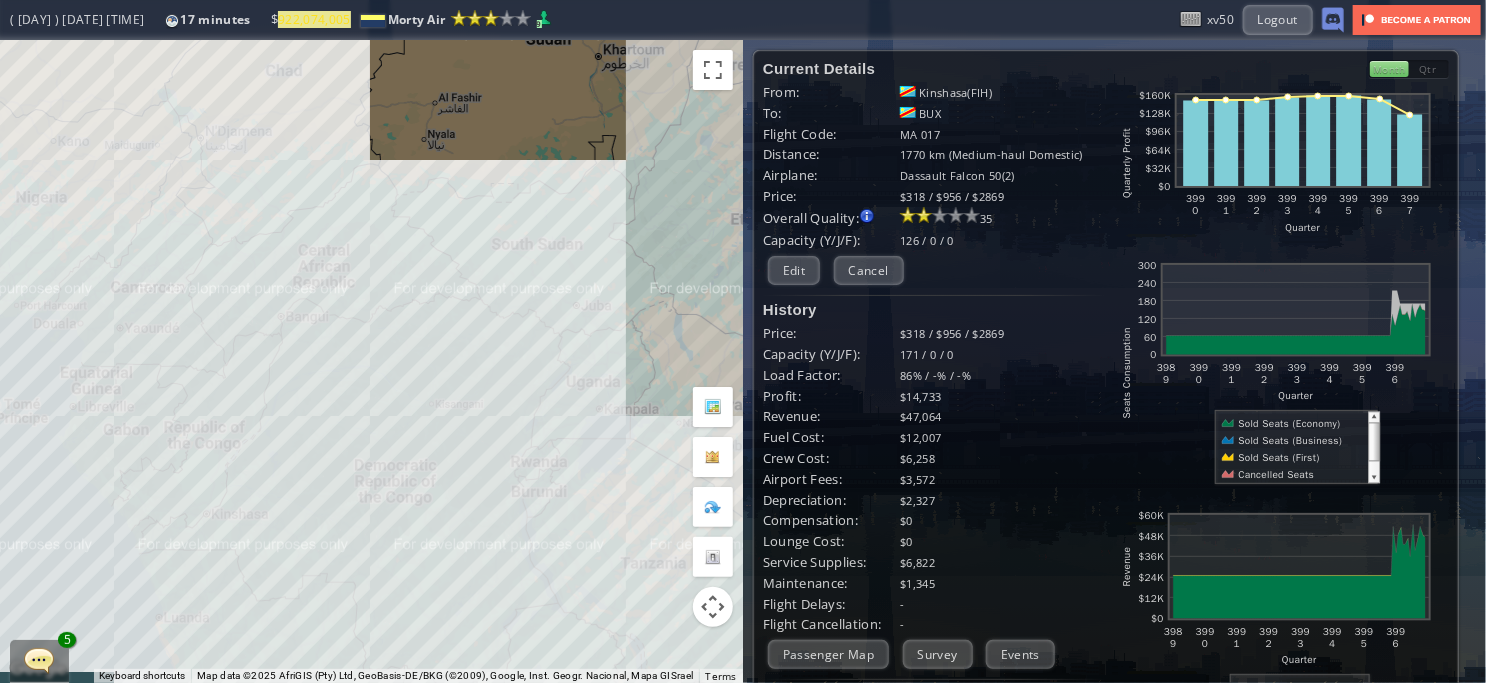 drag, startPoint x: 336, startPoint y: 459, endPoint x: 520, endPoint y: 459, distance: 184 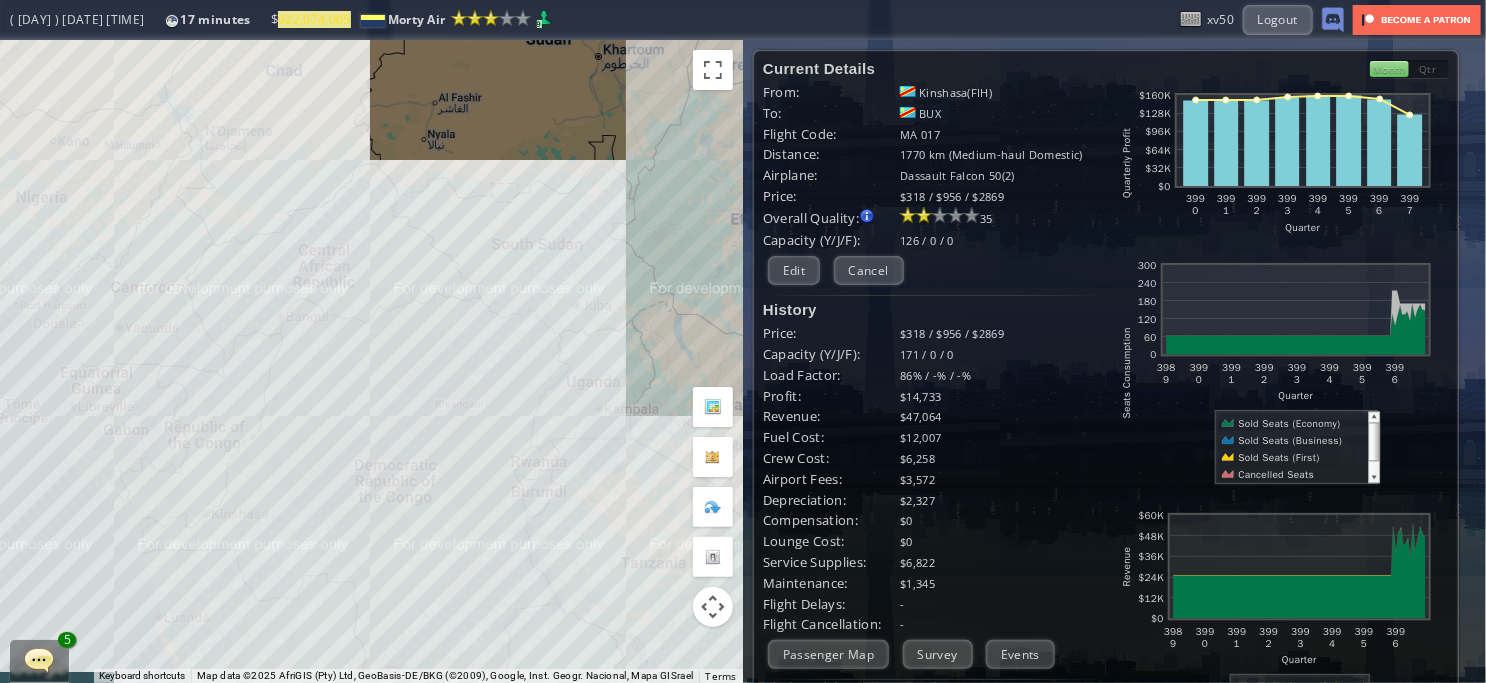click on "To navigate, press the arrow keys." at bounding box center [371, 361] 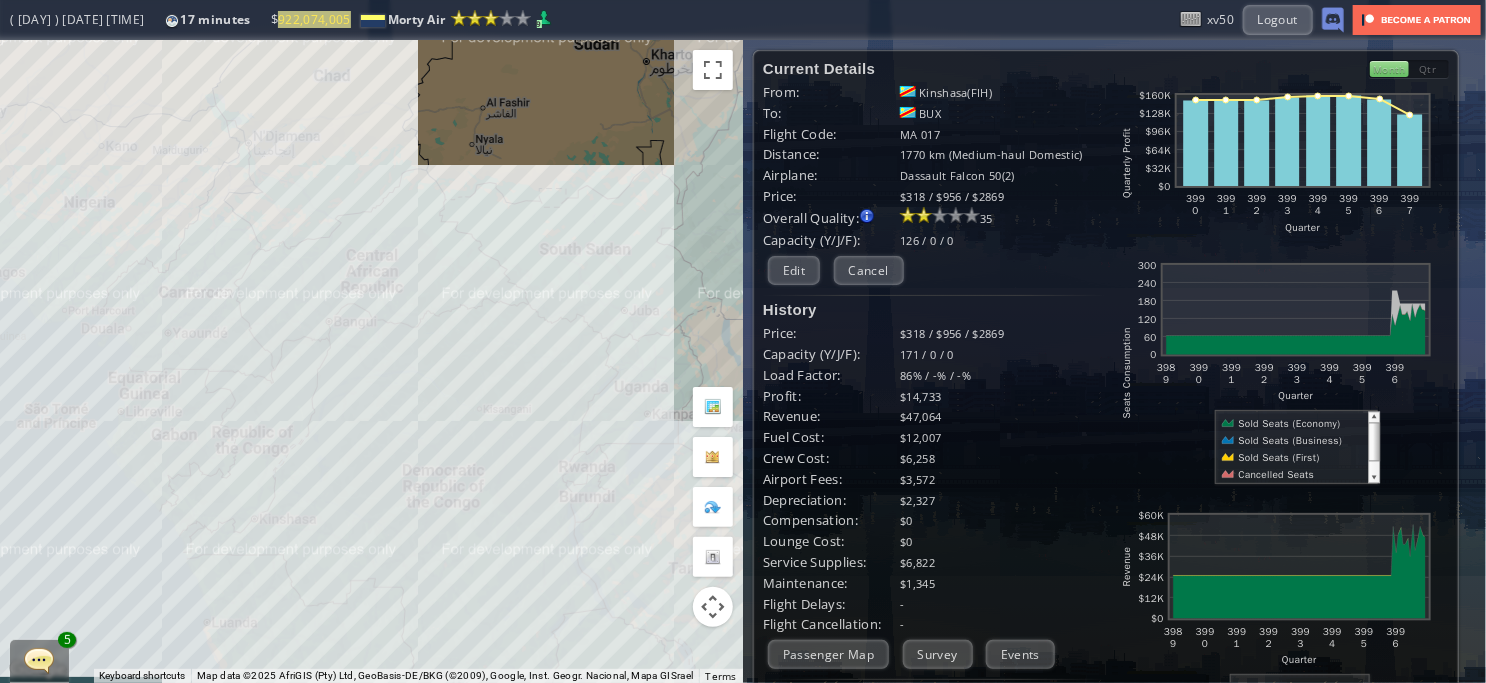 click on "To navigate, press the arrow keys." at bounding box center [371, 361] 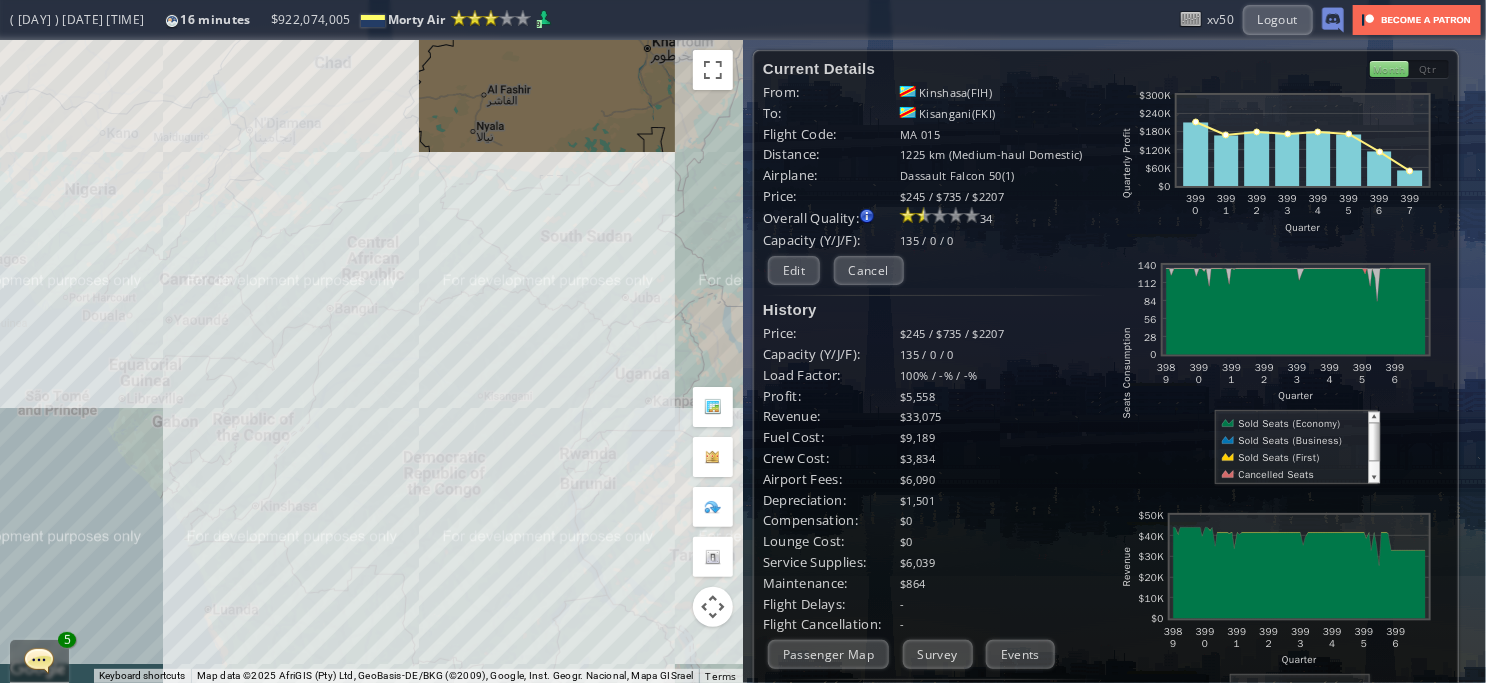 click on "To navigate, press the arrow keys." at bounding box center (371, 361) 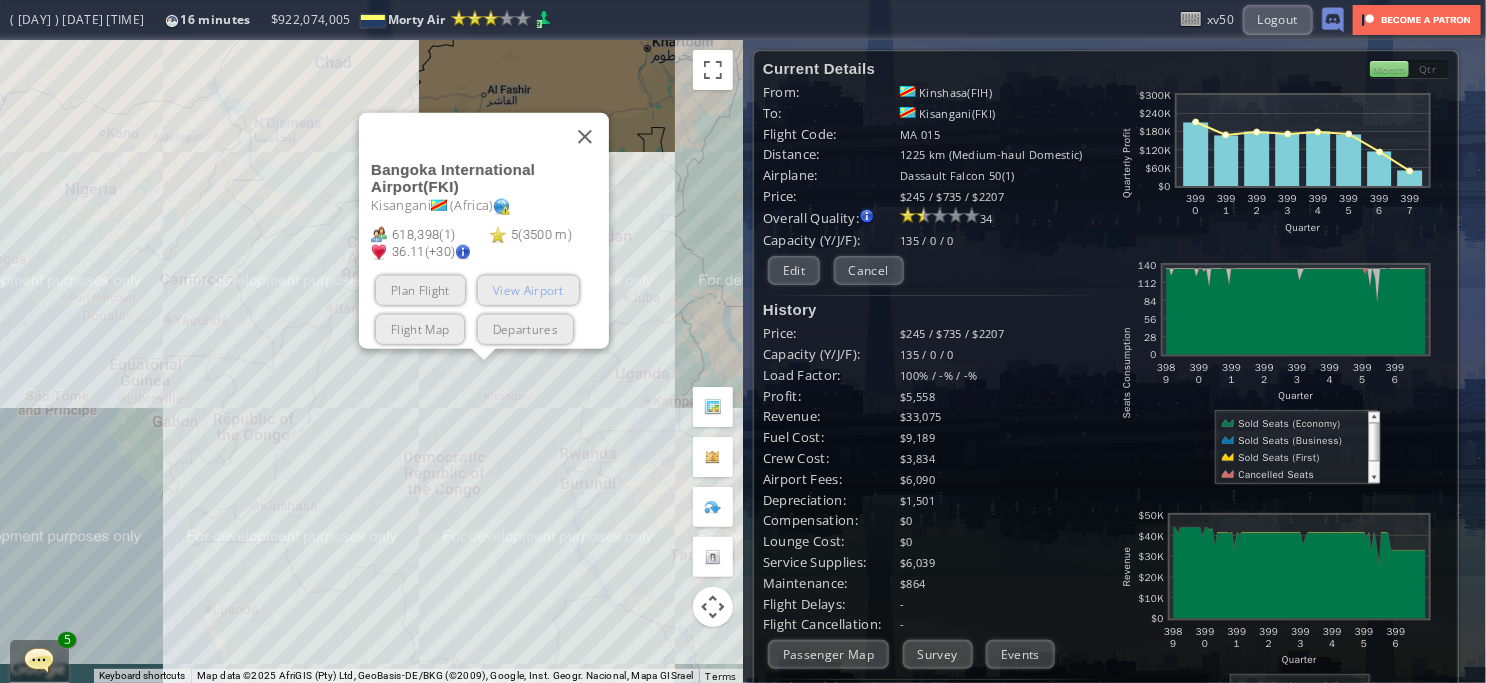 click on "View Airport" at bounding box center [527, 289] 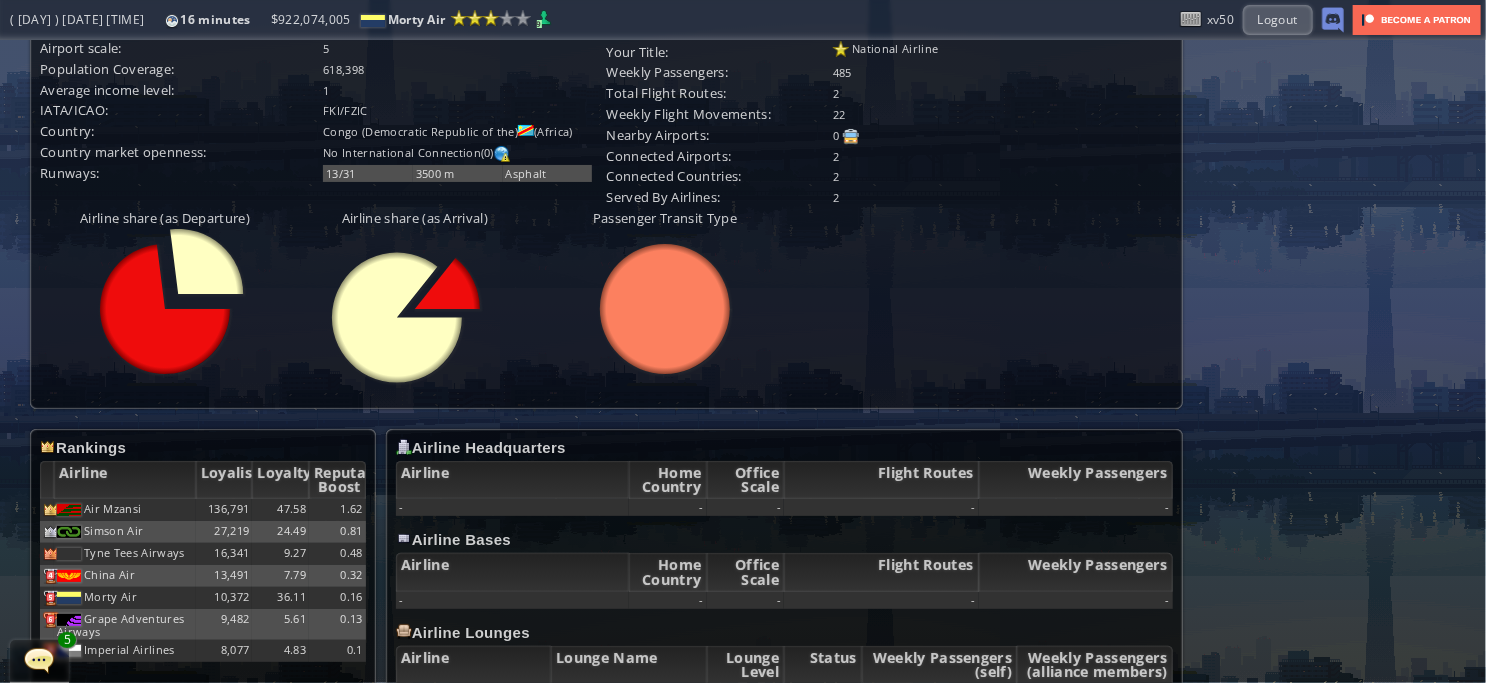 scroll, scrollTop: 0, scrollLeft: 0, axis: both 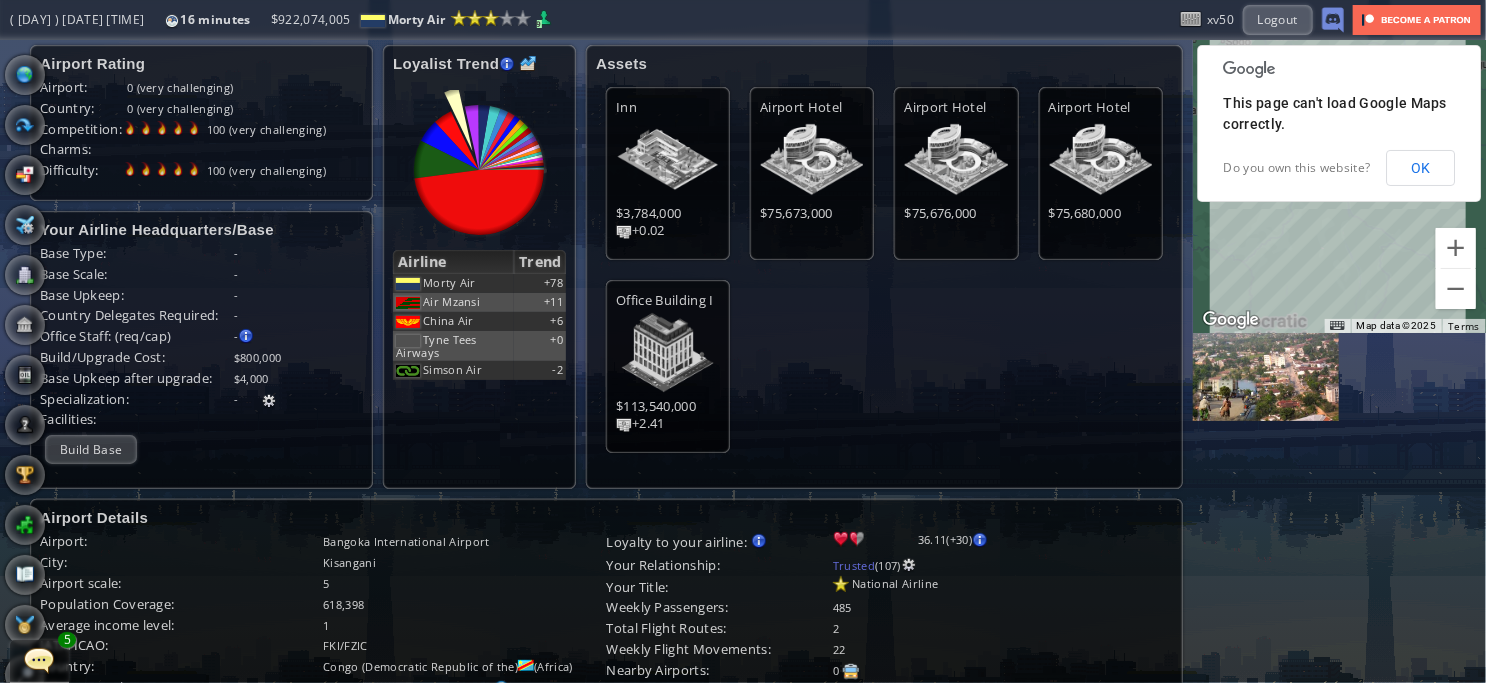 click at bounding box center (7, 341) 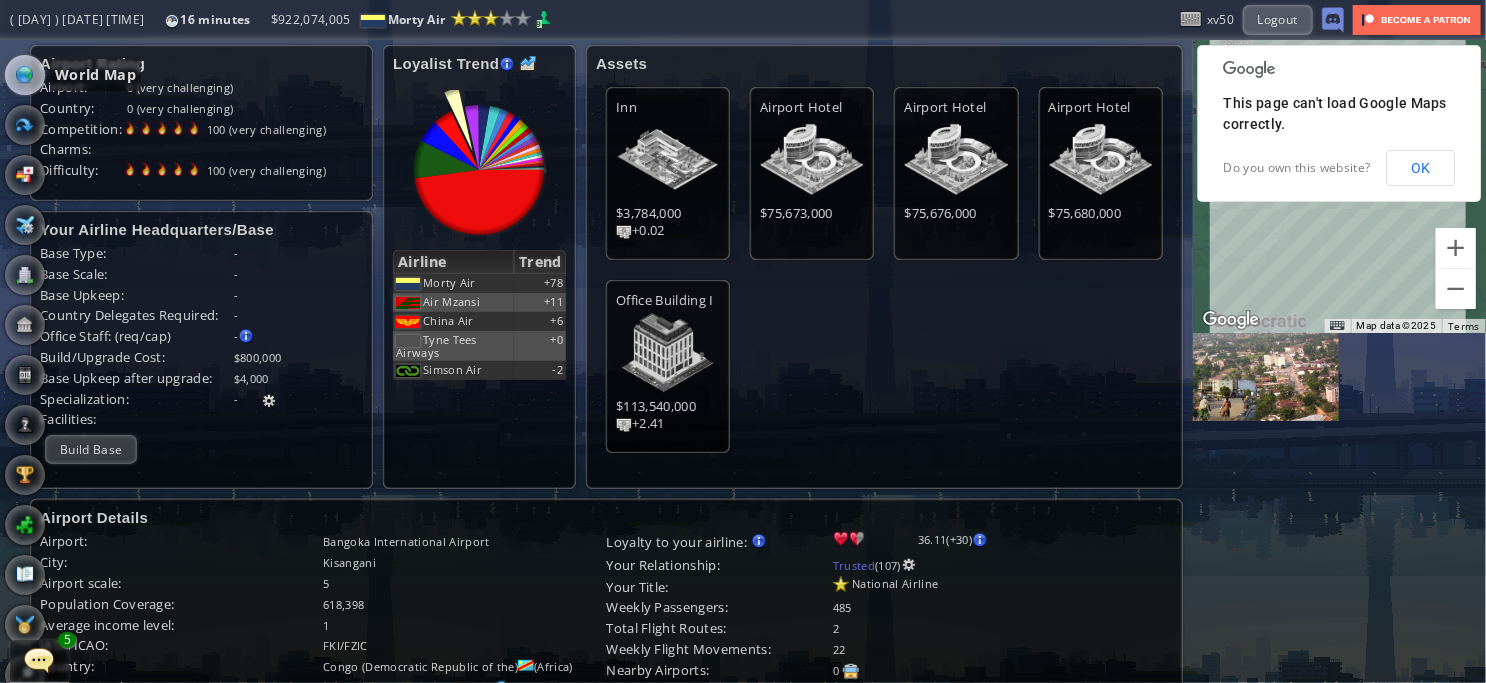 click at bounding box center [25, 75] 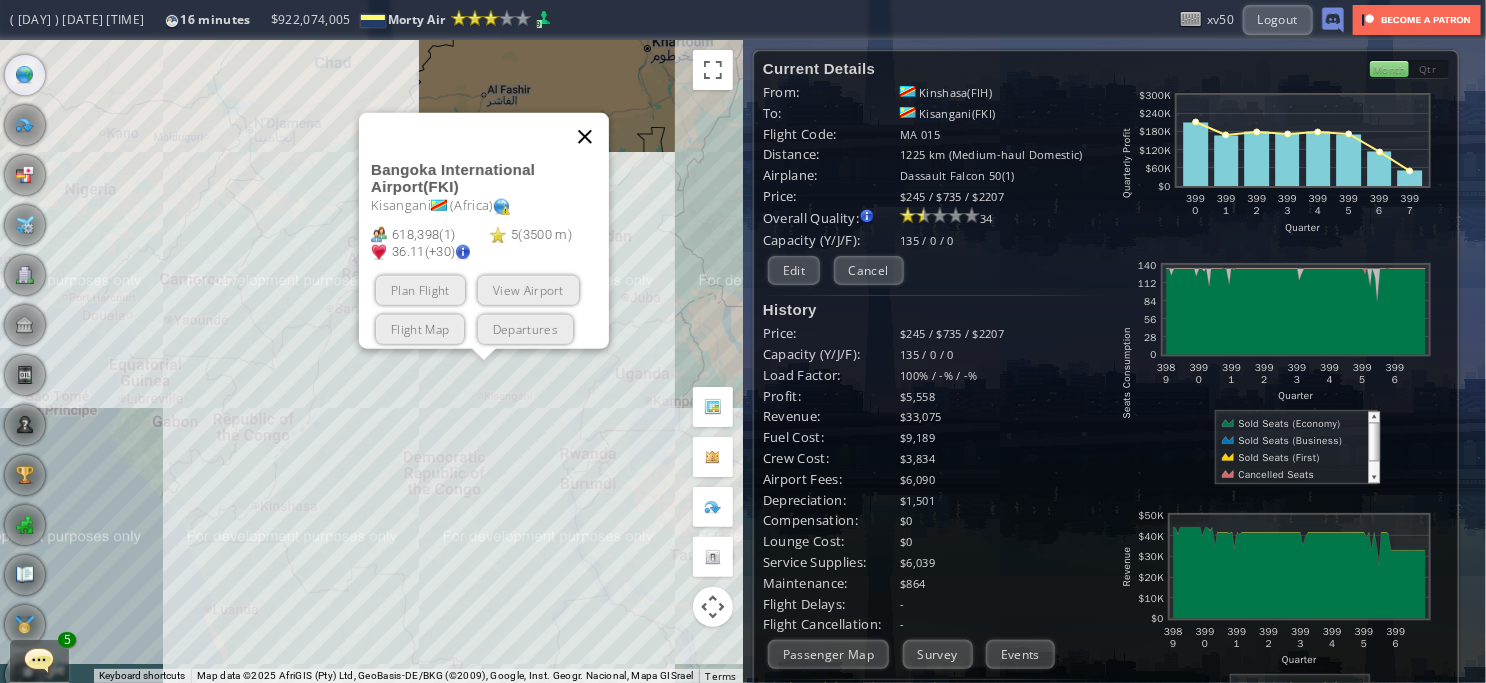 click at bounding box center (585, 136) 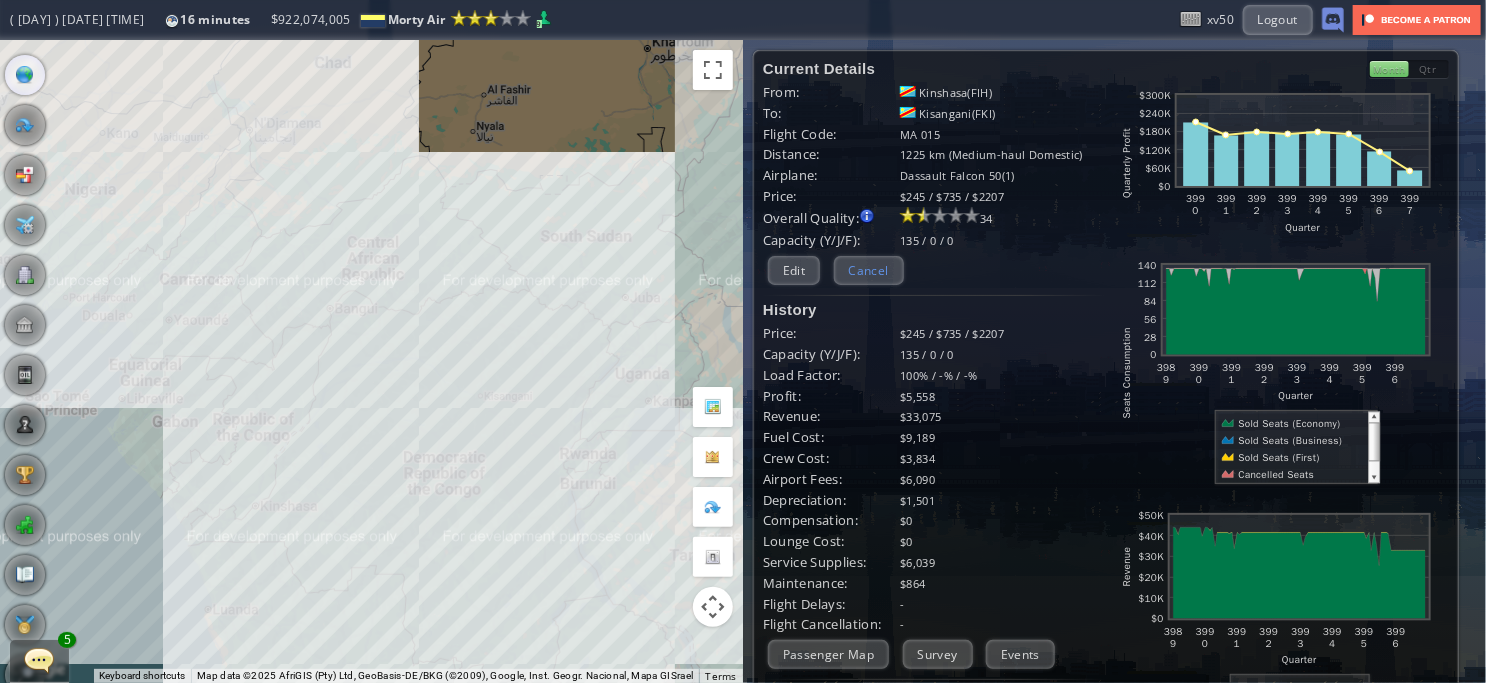 click on "Cancel" at bounding box center (869, 270) 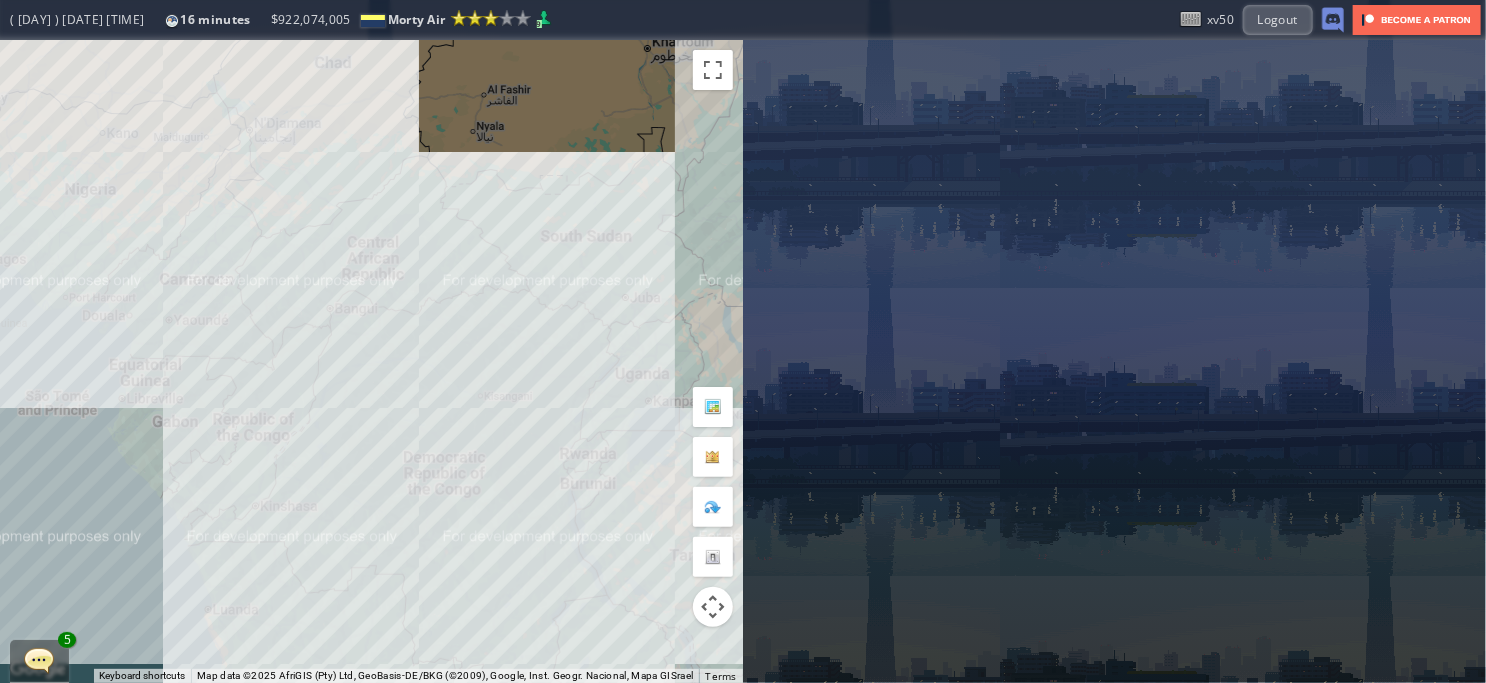 click on "To navigate, press the arrow keys." at bounding box center (371, 361) 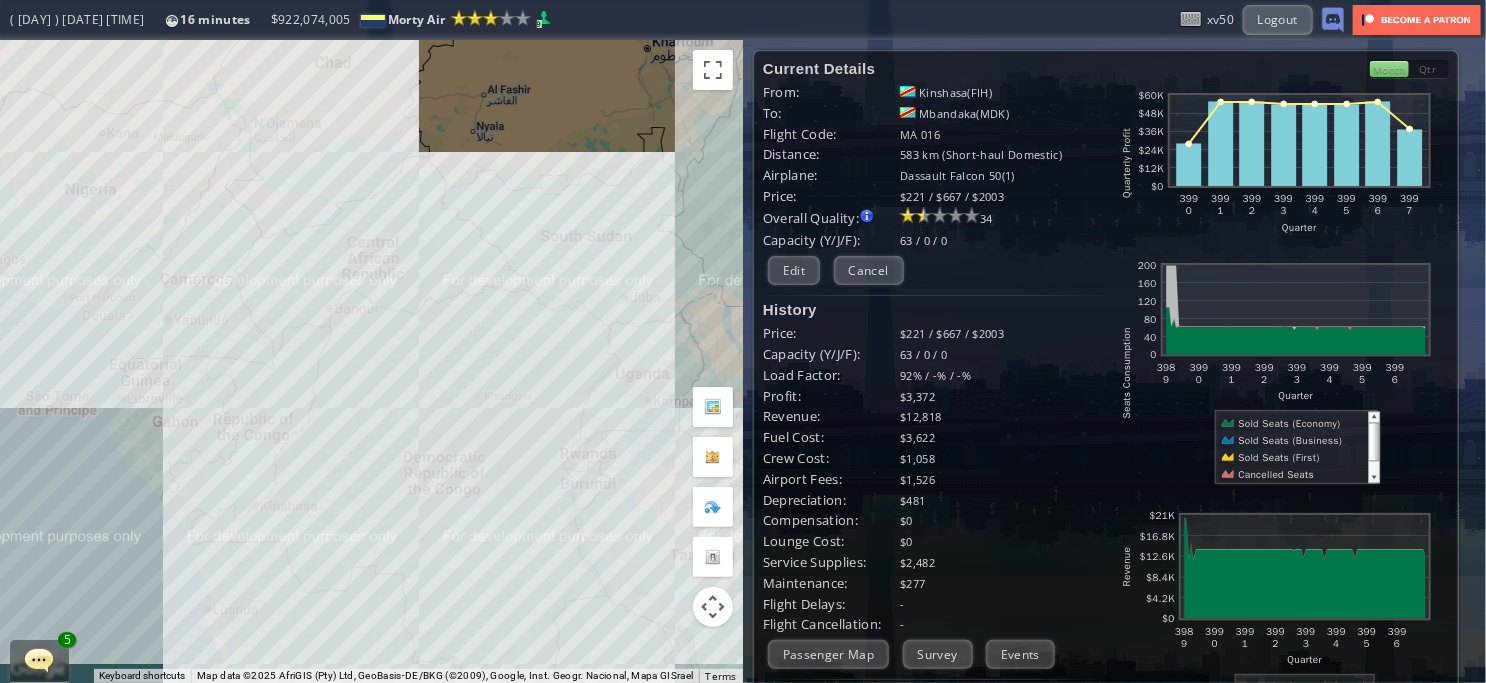 click on "To navigate, press the arrow keys." at bounding box center [371, 361] 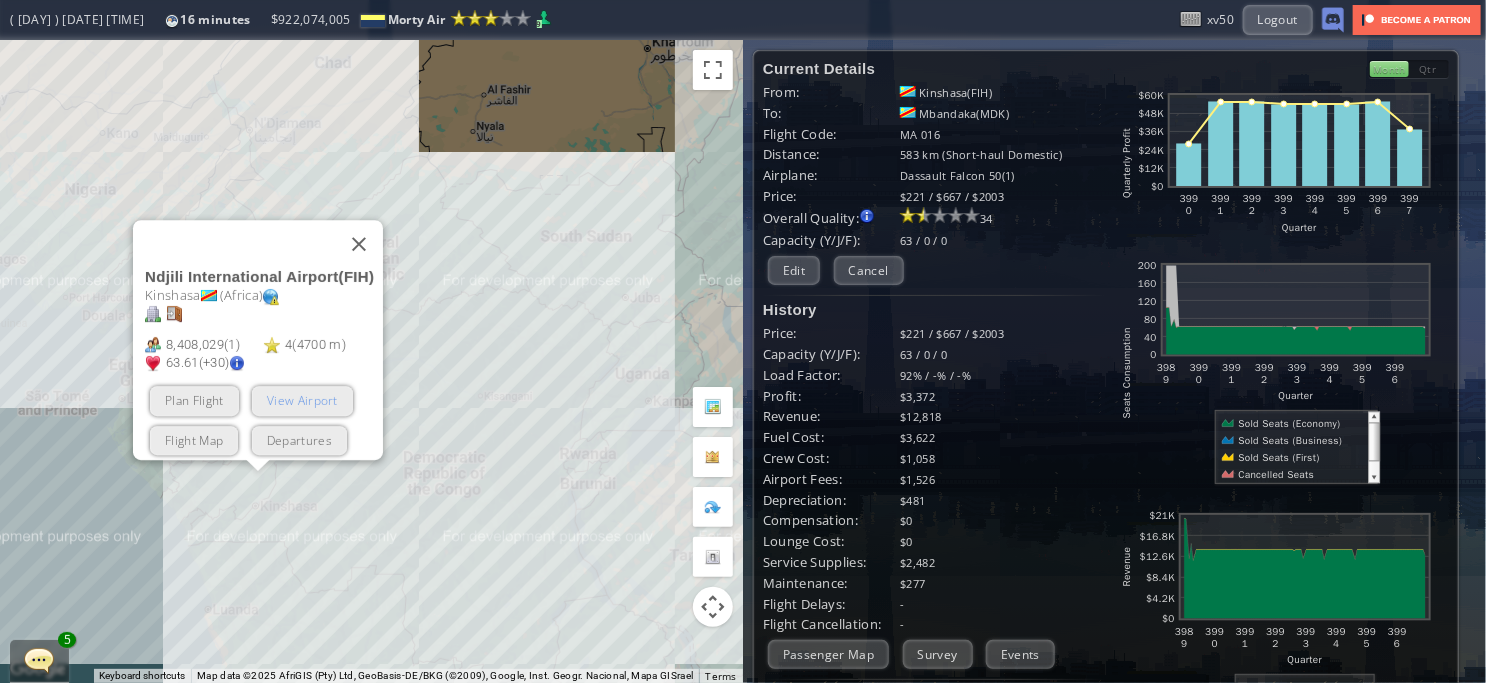 click on "View Airport" at bounding box center [301, 400] 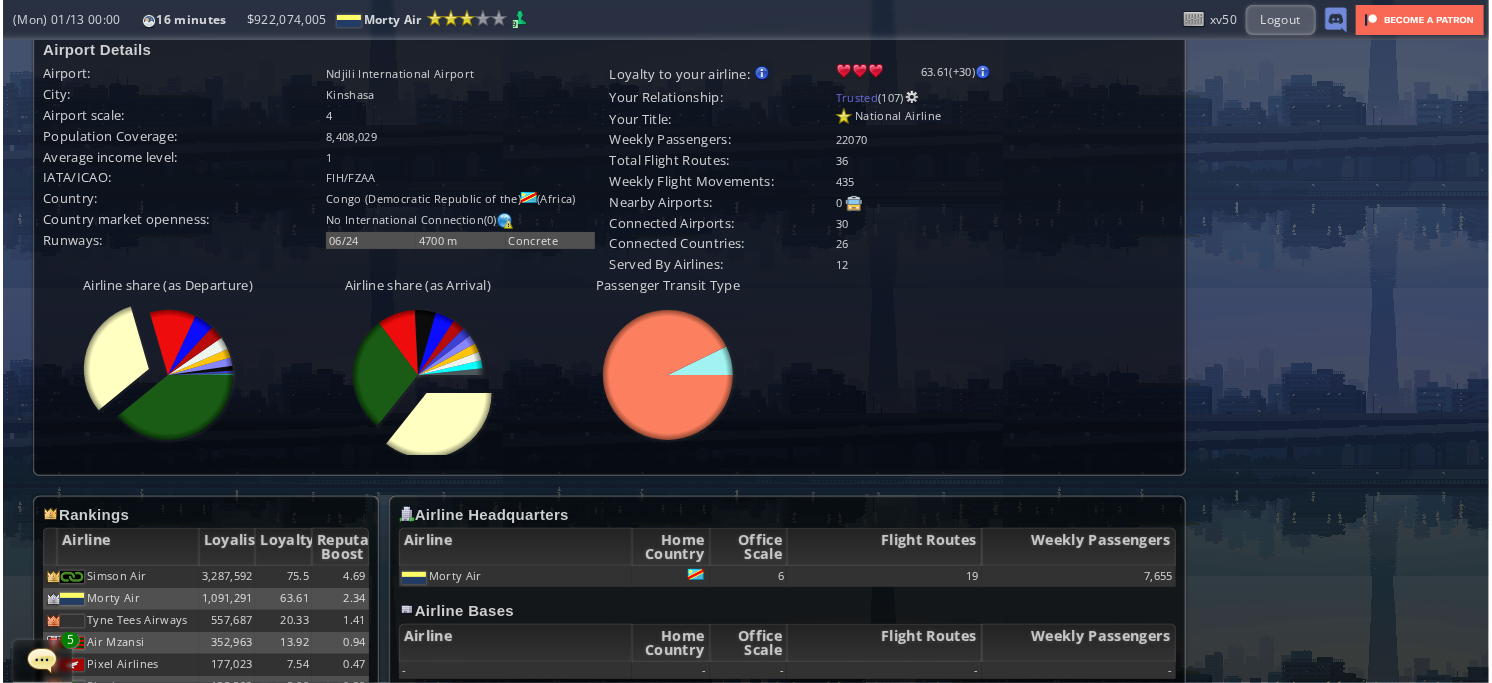 scroll, scrollTop: 0, scrollLeft: 0, axis: both 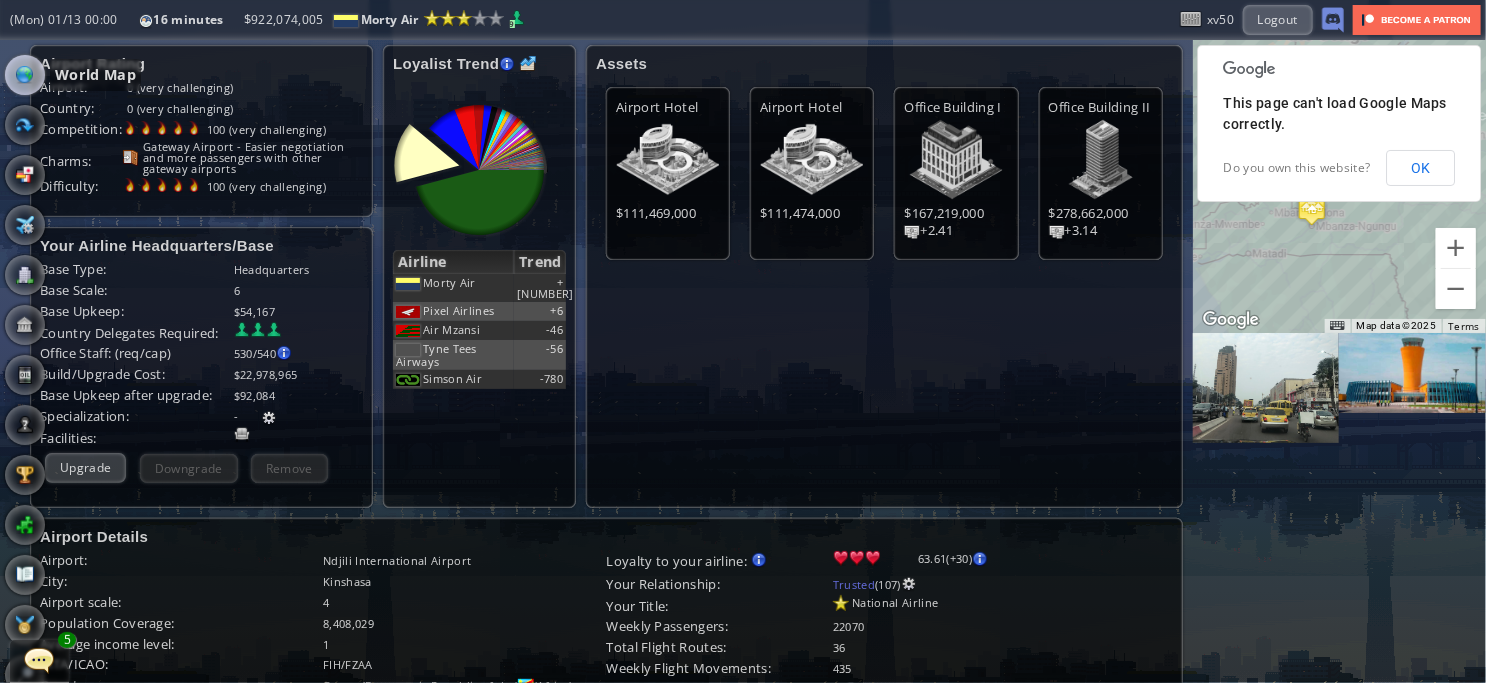 click at bounding box center (25, 75) 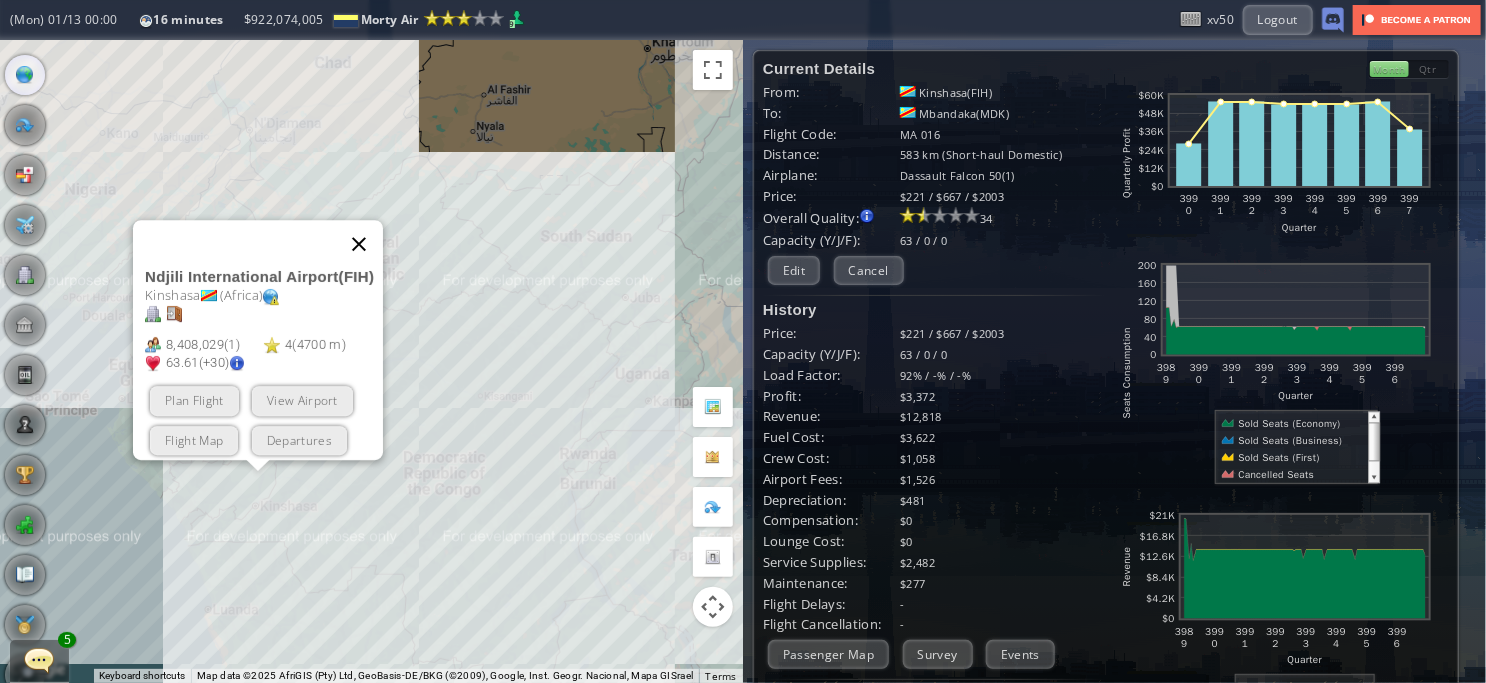 click at bounding box center (359, 244) 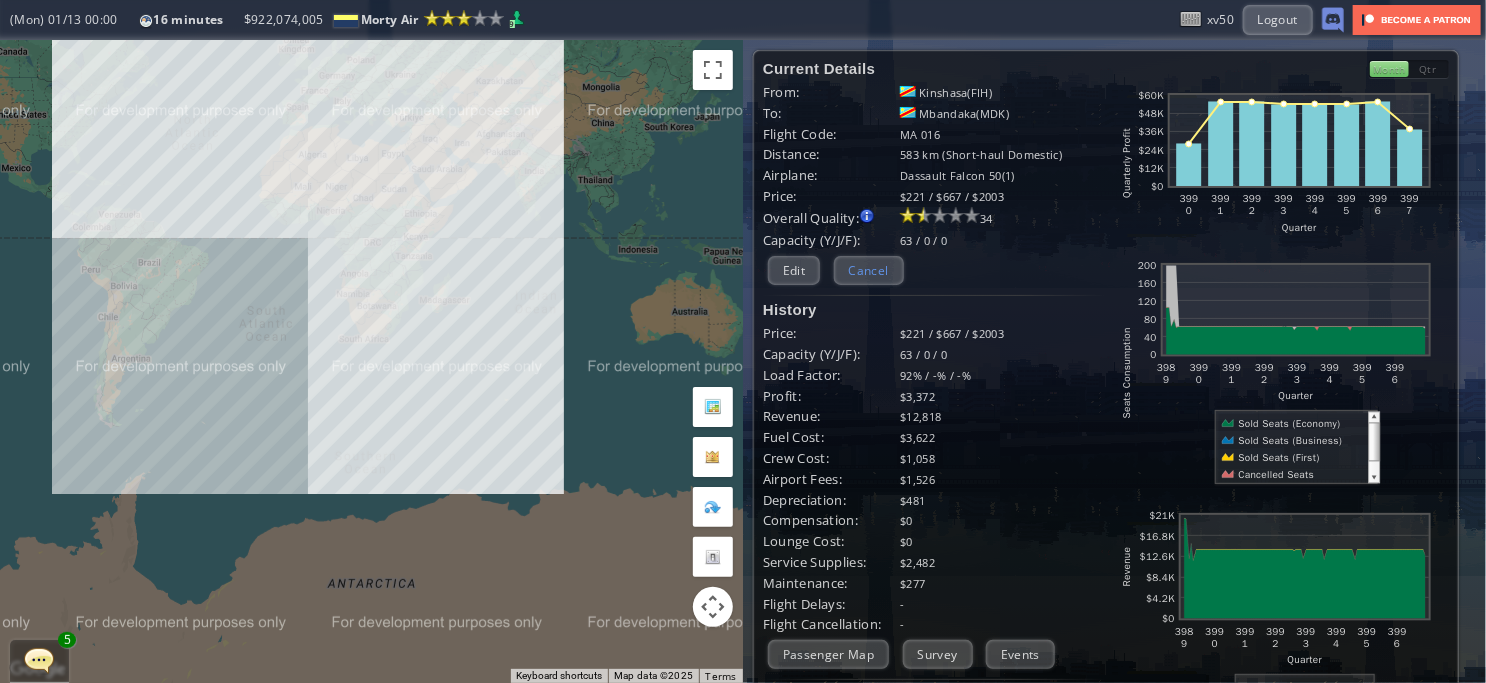 click on "Cancel" at bounding box center (869, 270) 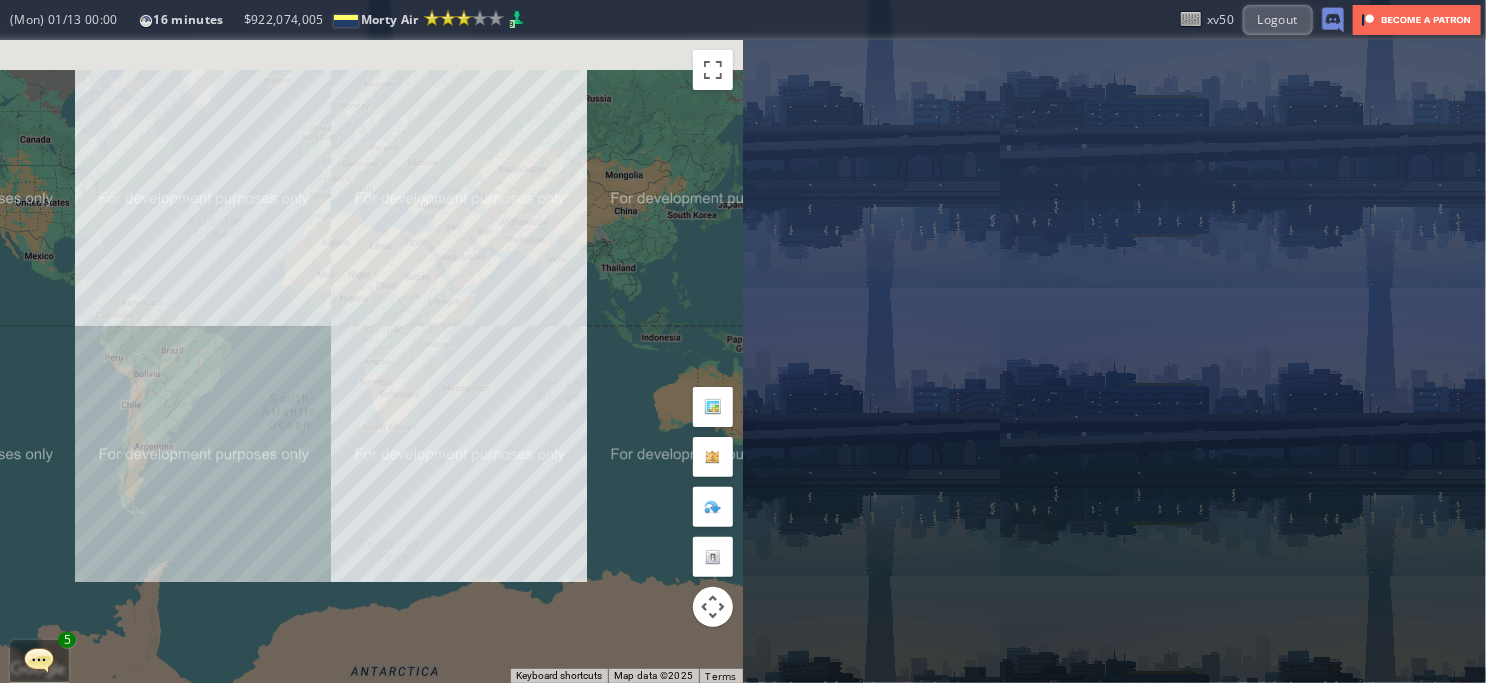 drag, startPoint x: 369, startPoint y: 246, endPoint x: 402, endPoint y: 369, distance: 127.349915 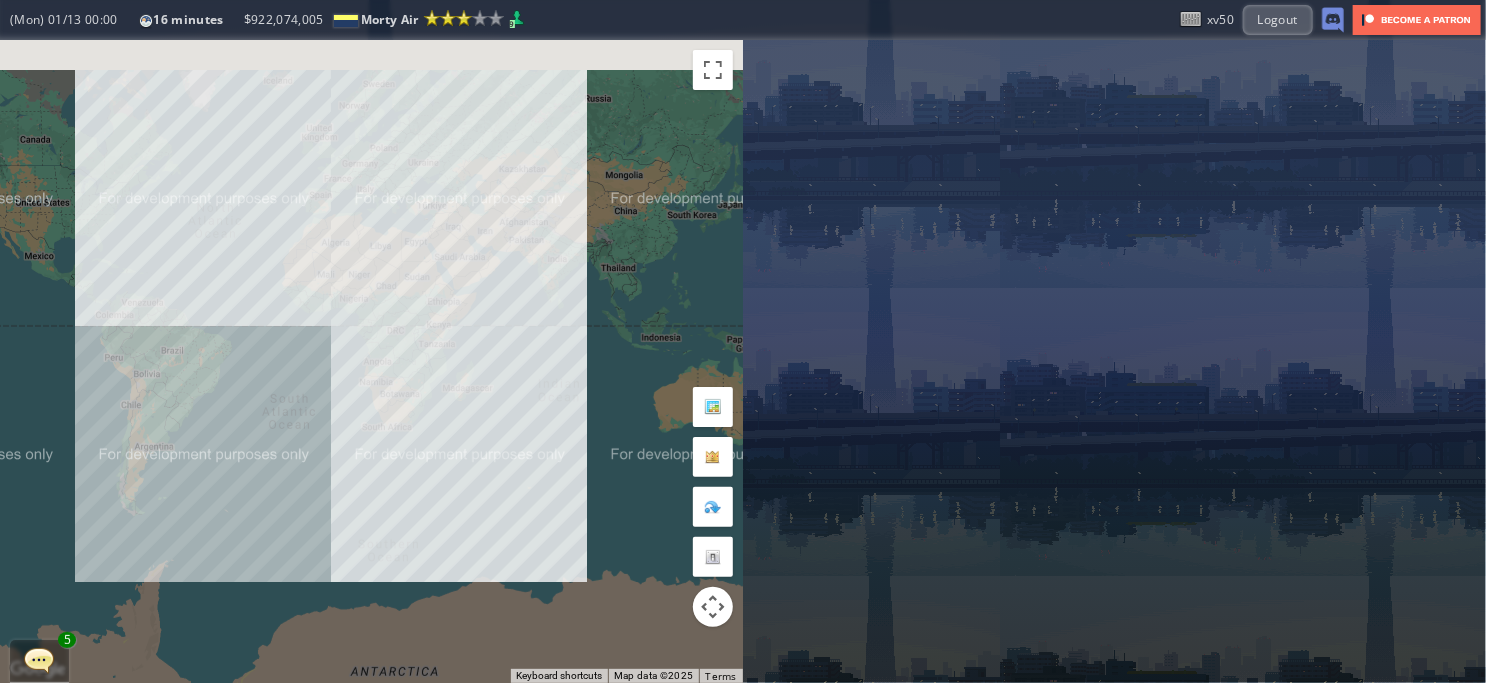 click on "To navigate, press the arrow keys." at bounding box center [371, 361] 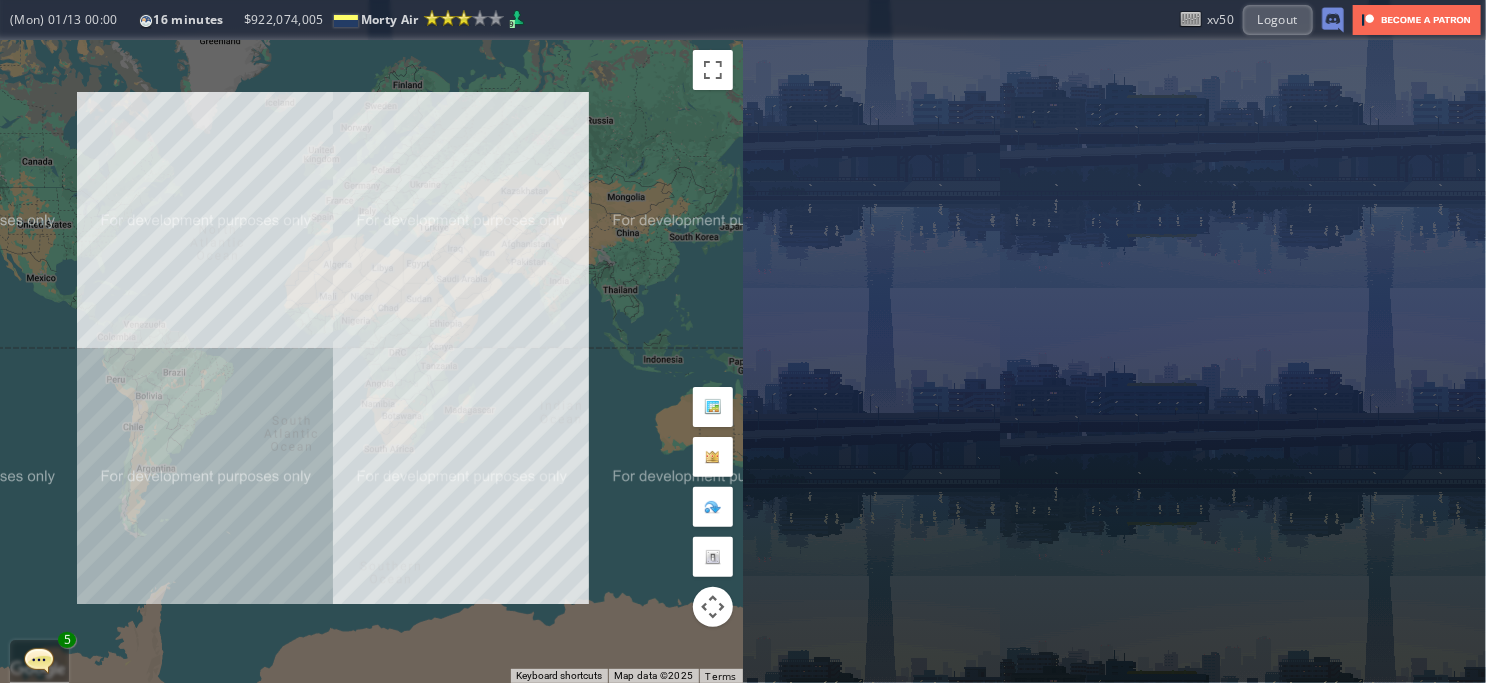 click on "To navigate, press the arrow keys." at bounding box center (371, 361) 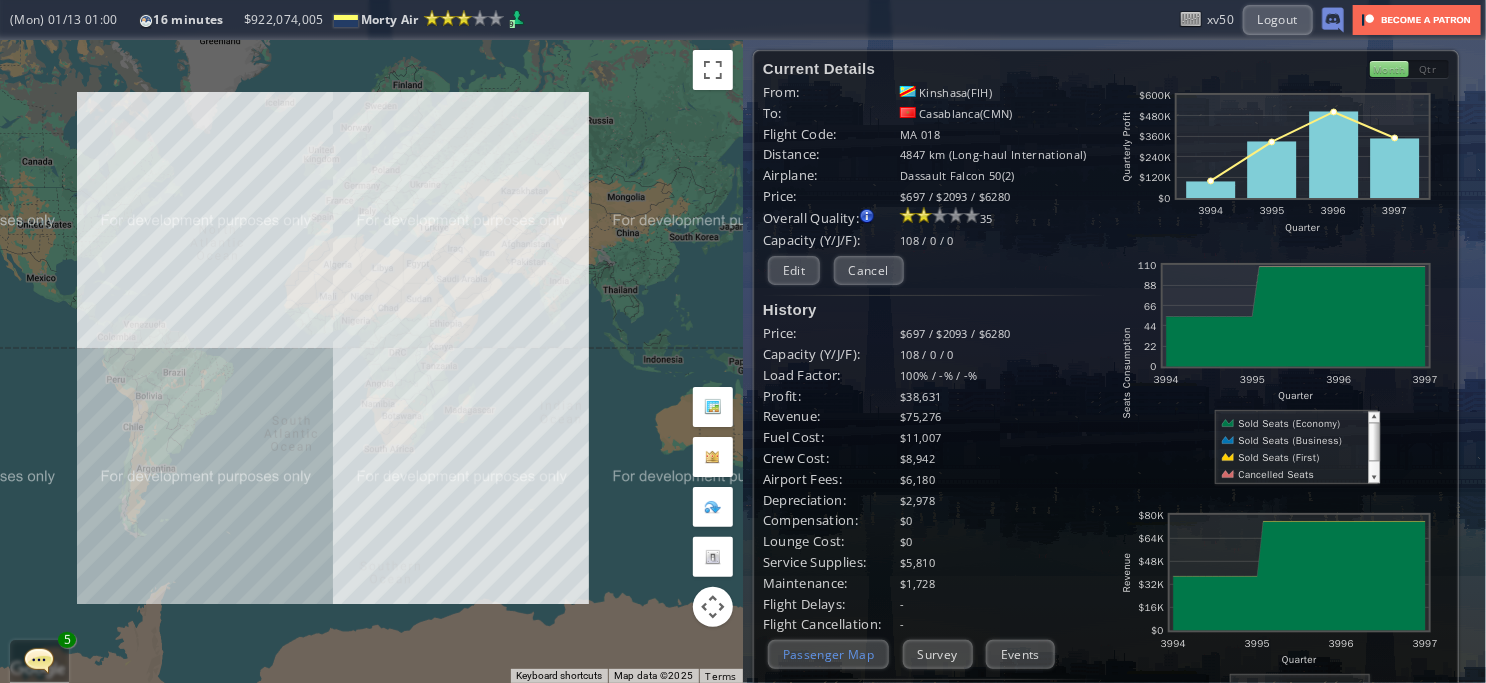 click on "Passenger Map" at bounding box center [828, 654] 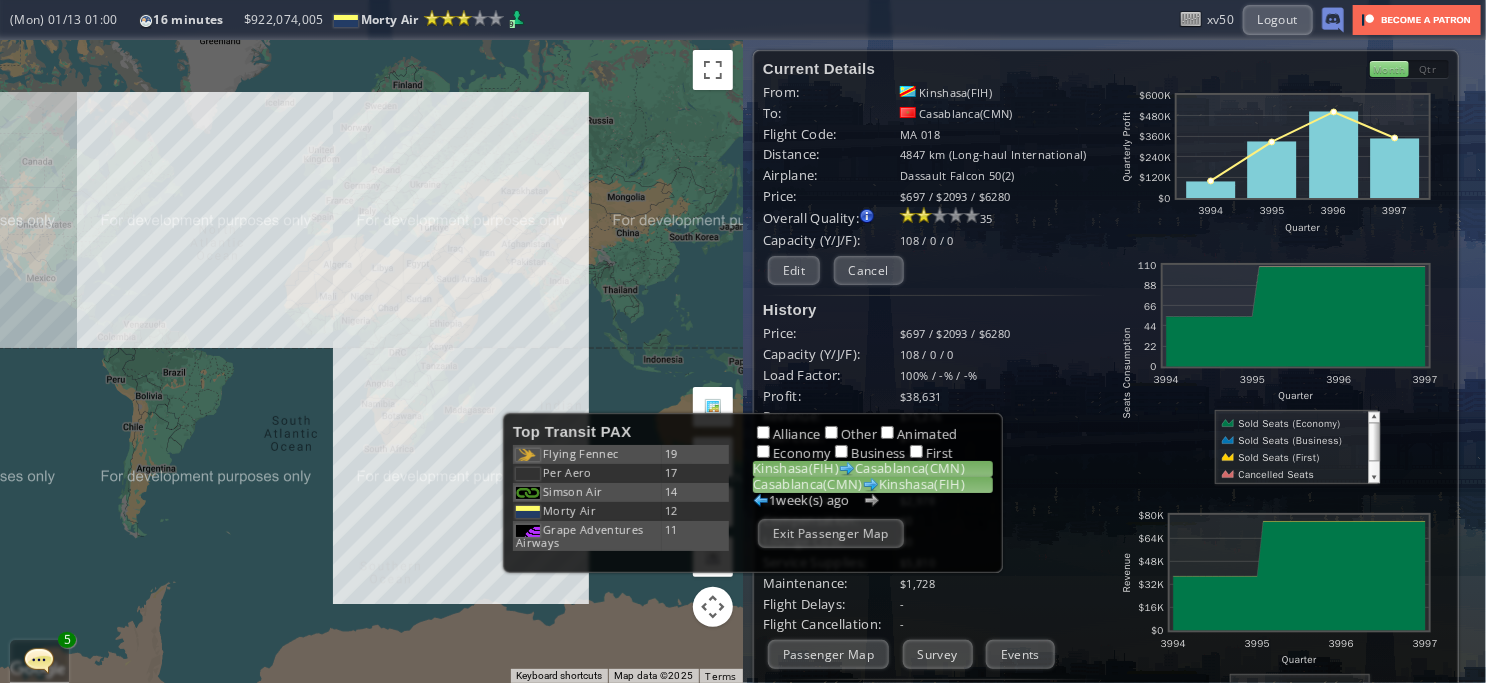 click on "[CITY]([CODE]) [CITY]([CODE])" at bounding box center [873, 485] 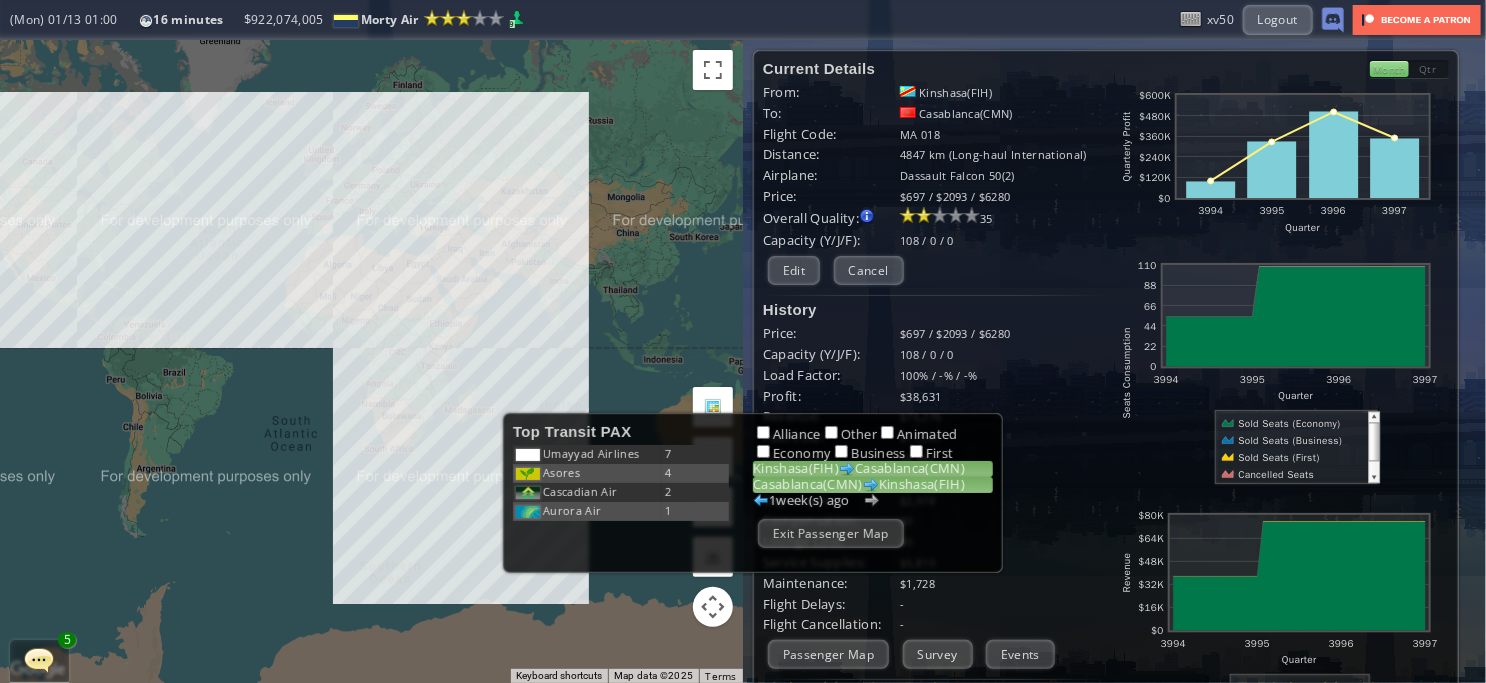 click on "[CITY]([CODE]) [CITY]([CODE])" at bounding box center (873, 469) 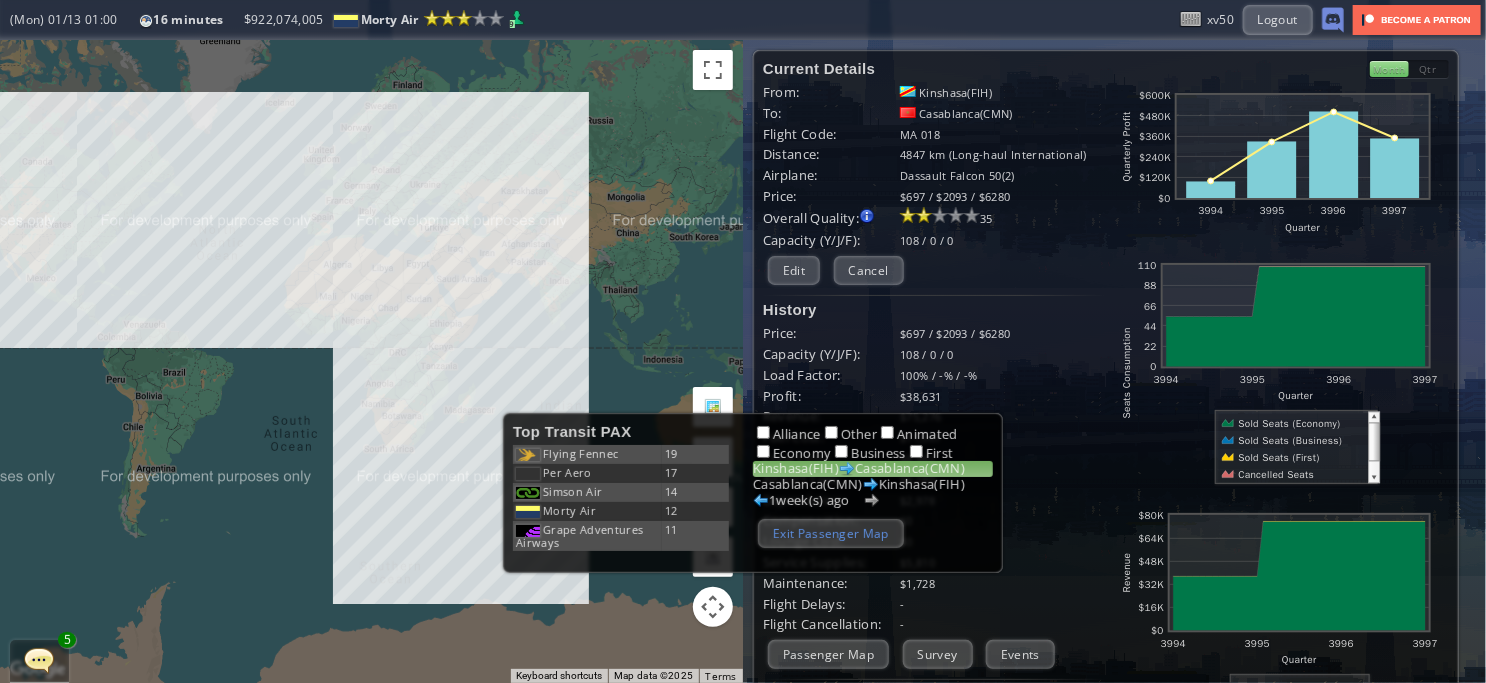 click on "Exit Passenger Map" at bounding box center [831, 533] 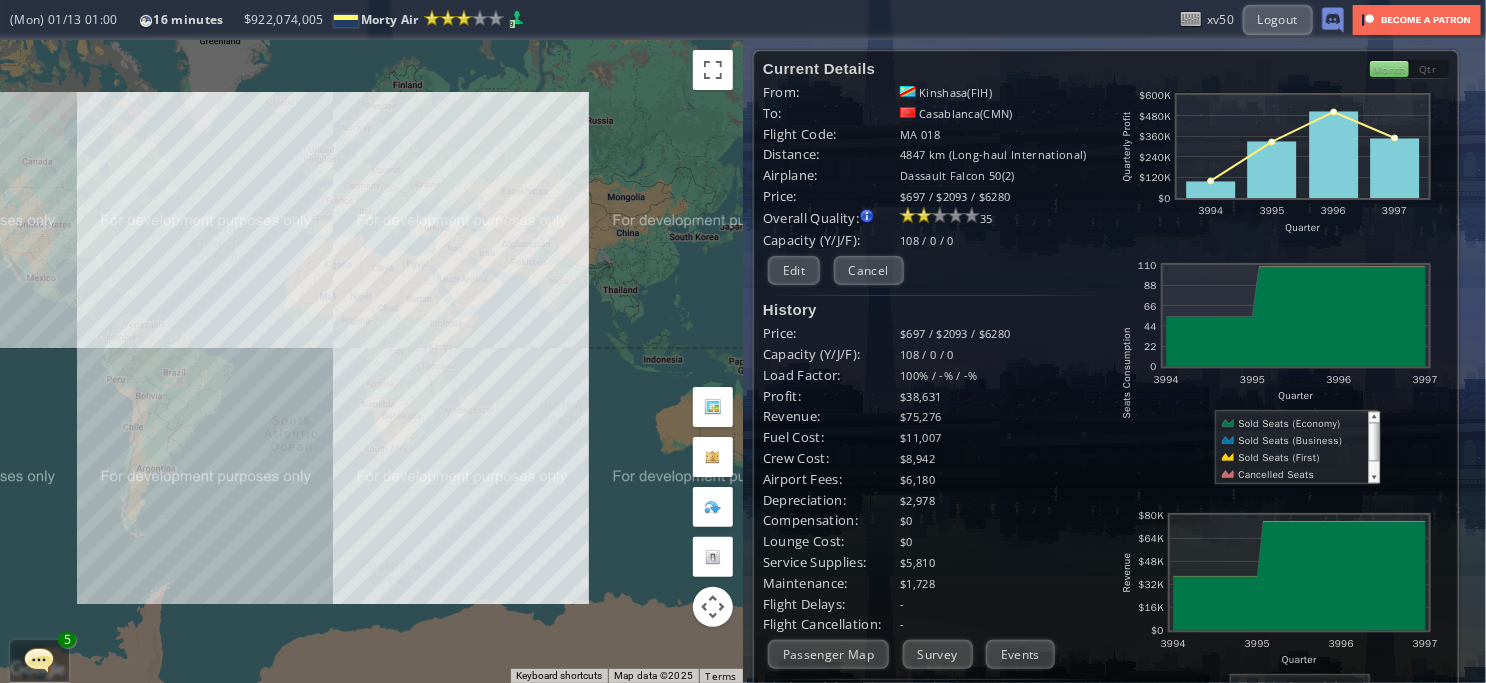 click on "To navigate, press the arrow keys." at bounding box center (371, 361) 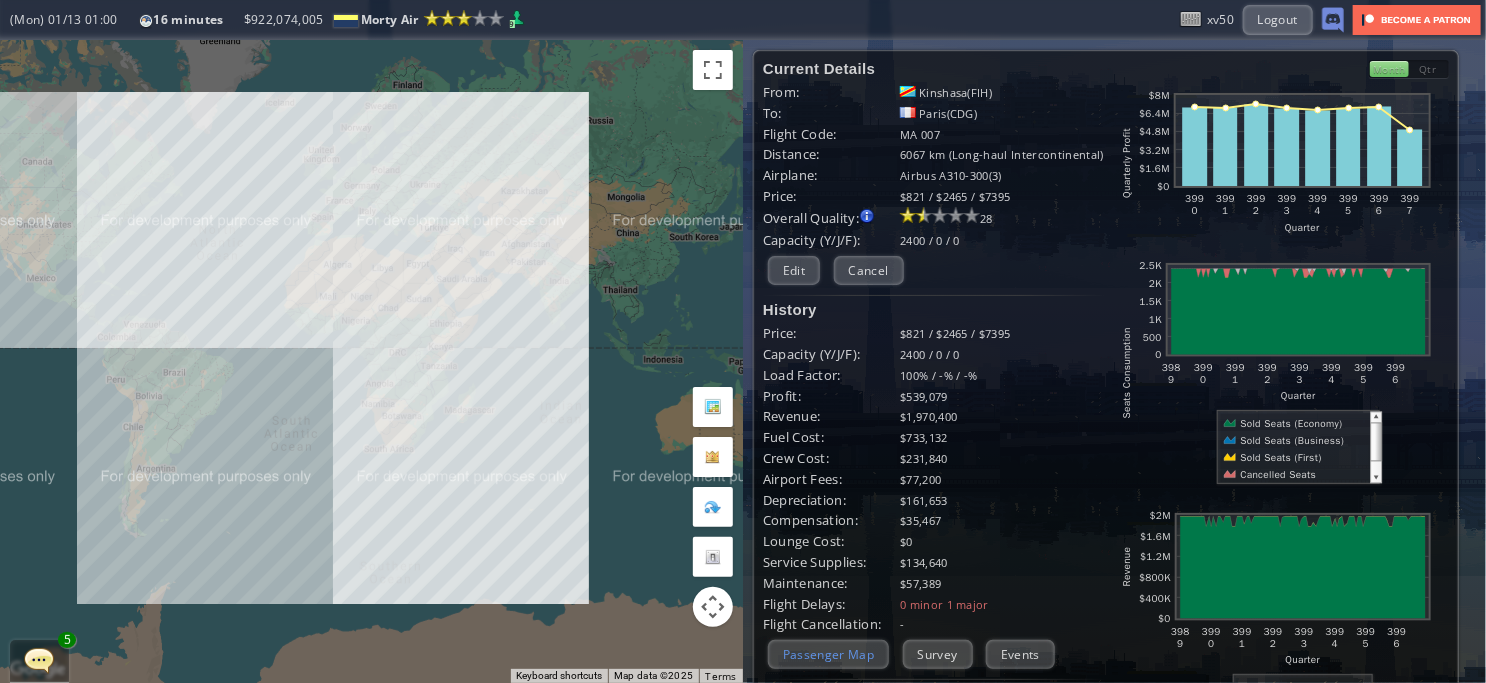 click on "Passenger Map" at bounding box center (828, 654) 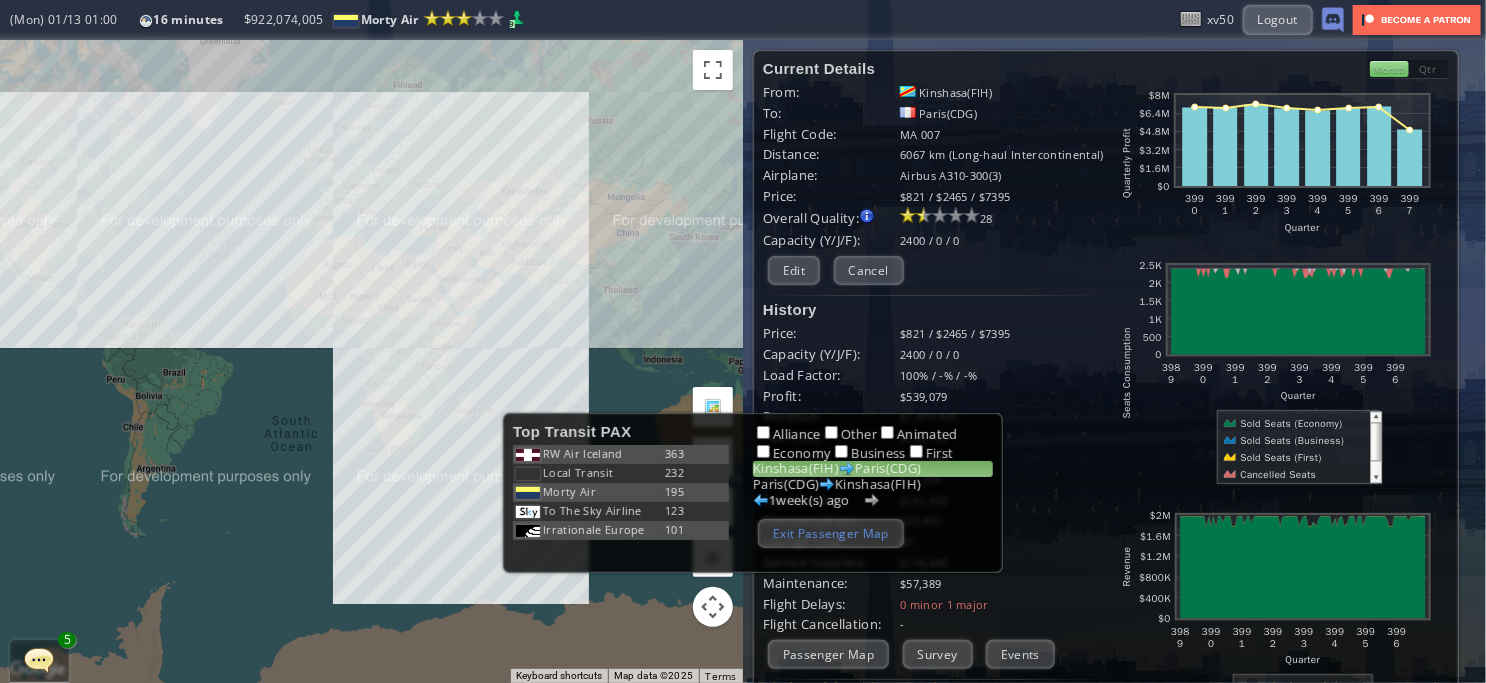 click on "Exit Passenger Map" at bounding box center [831, 533] 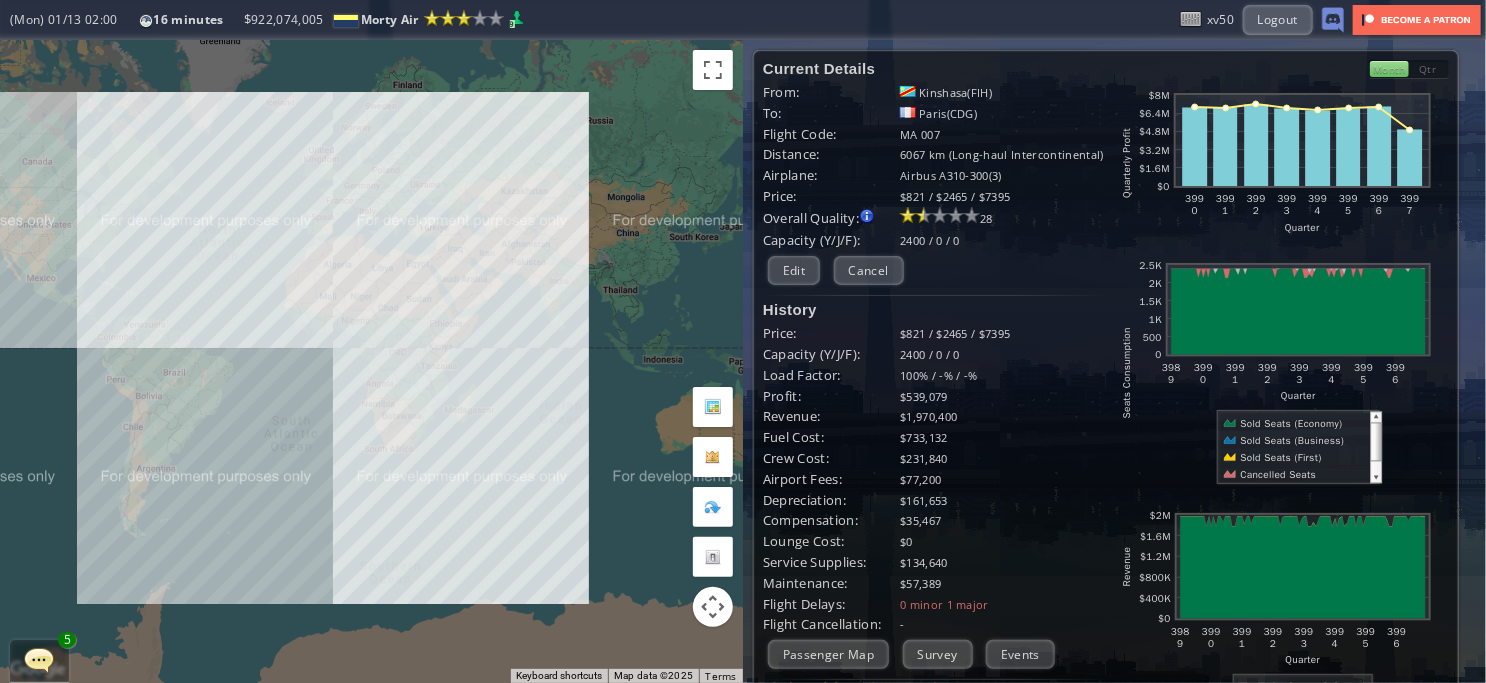 click on "To navigate, press the arrow keys." at bounding box center (371, 361) 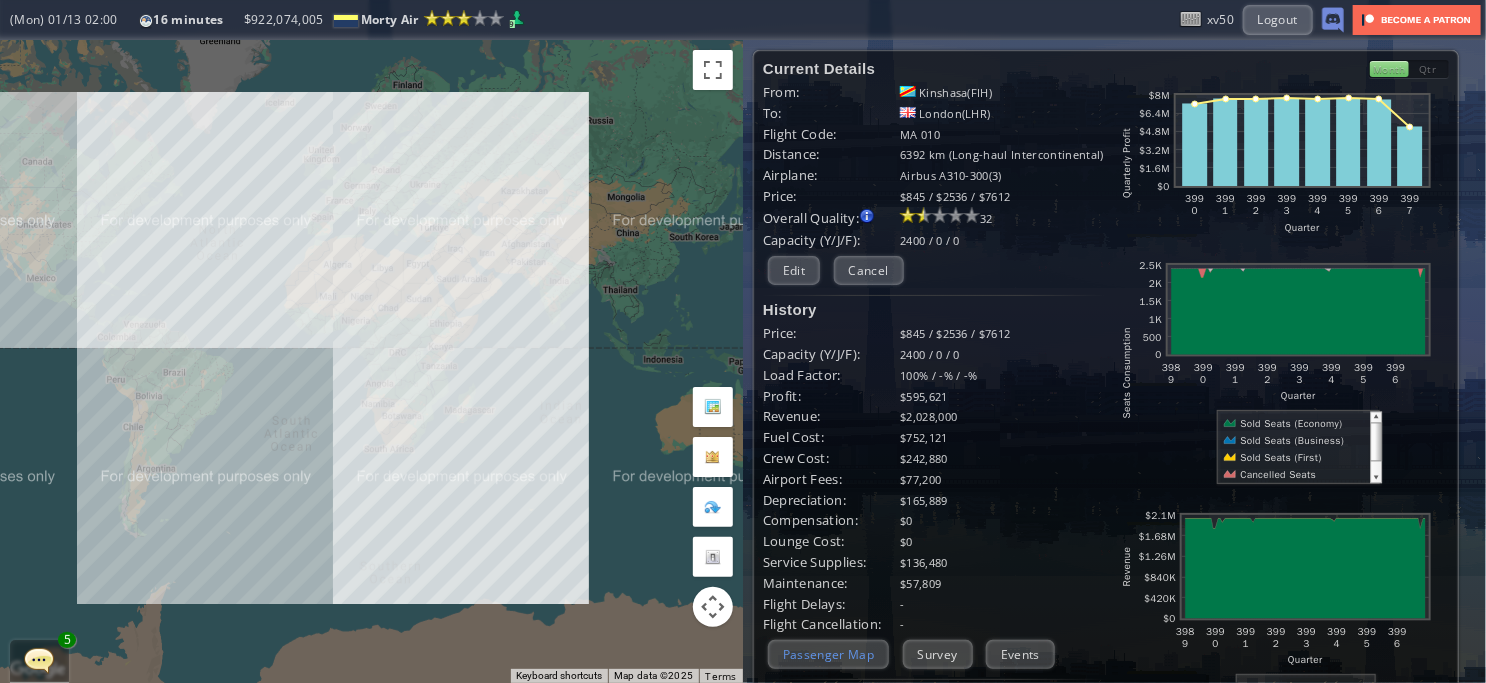 click on "Passenger Map" at bounding box center (828, 654) 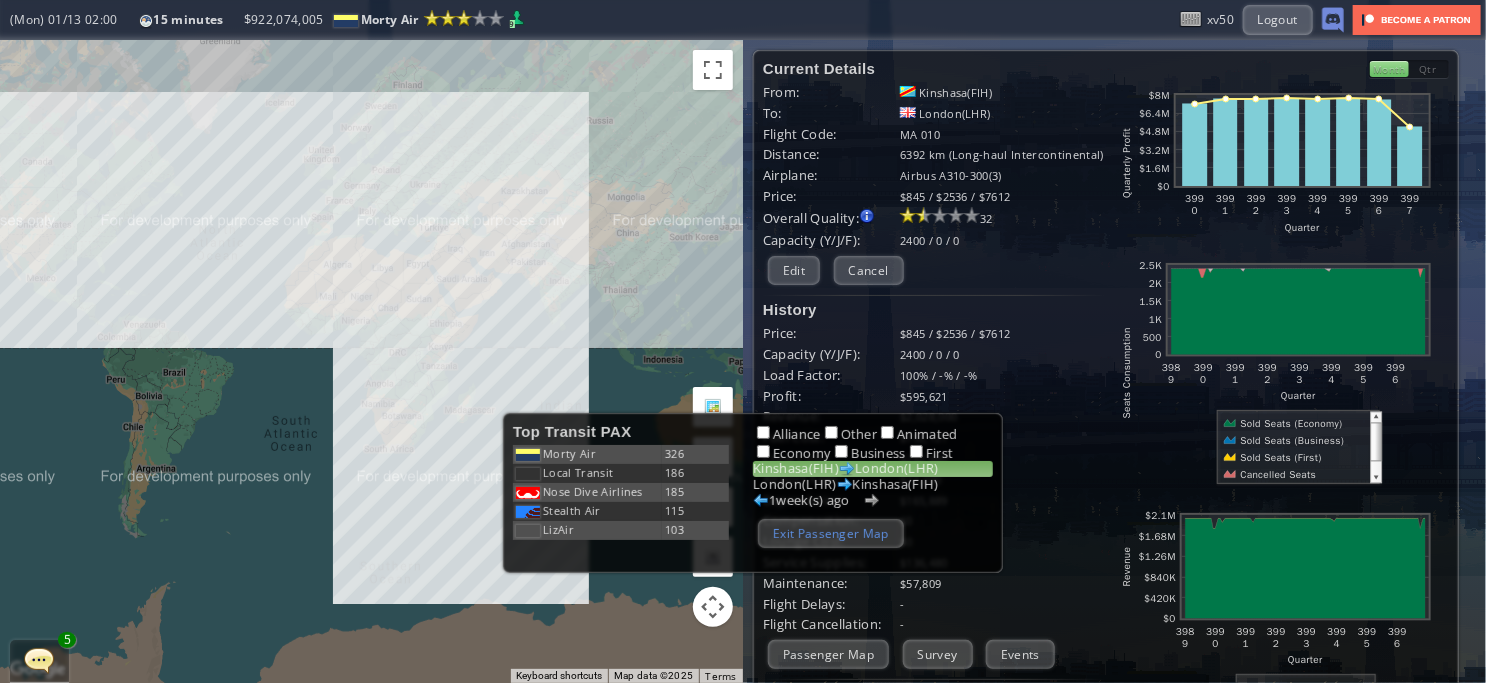 click on "Exit Passenger Map" at bounding box center (831, 533) 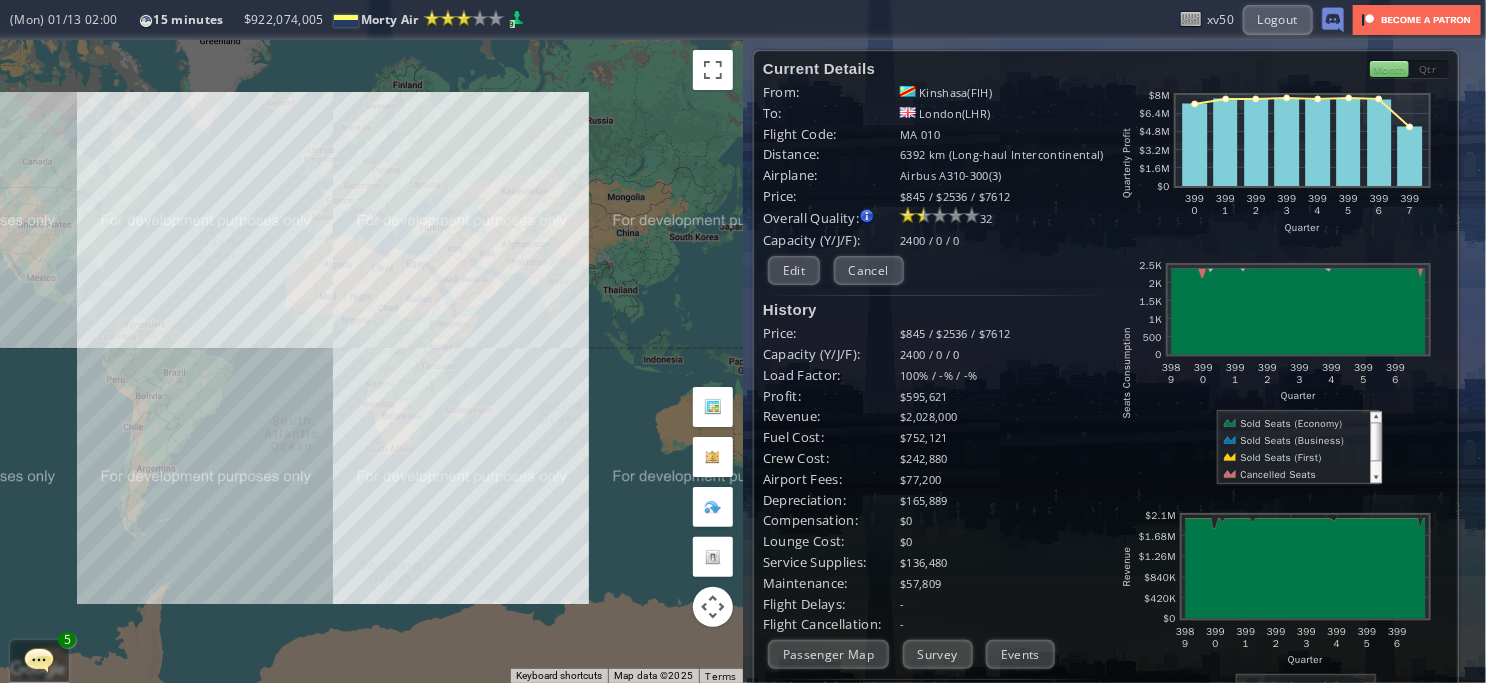click on "To navigate, press the arrow keys." at bounding box center [371, 361] 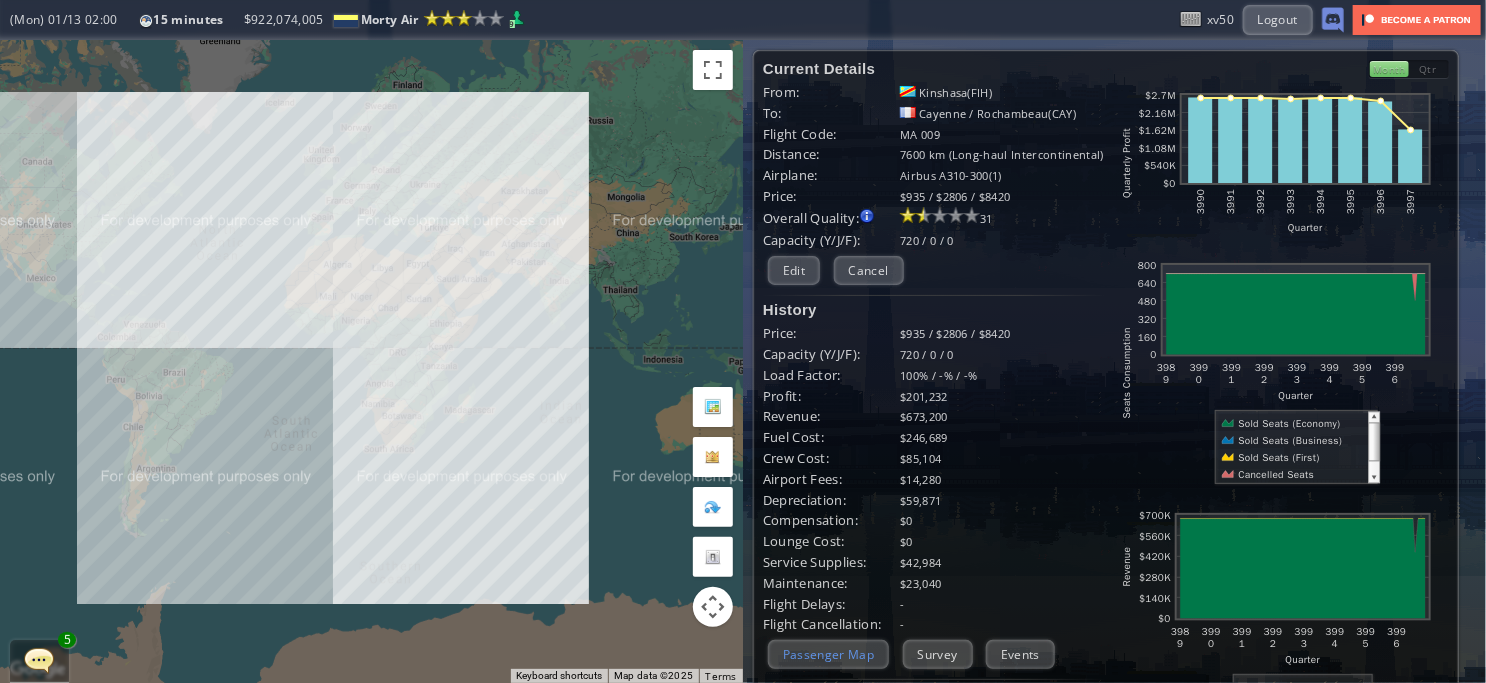 click on "Passenger Map" at bounding box center (828, 654) 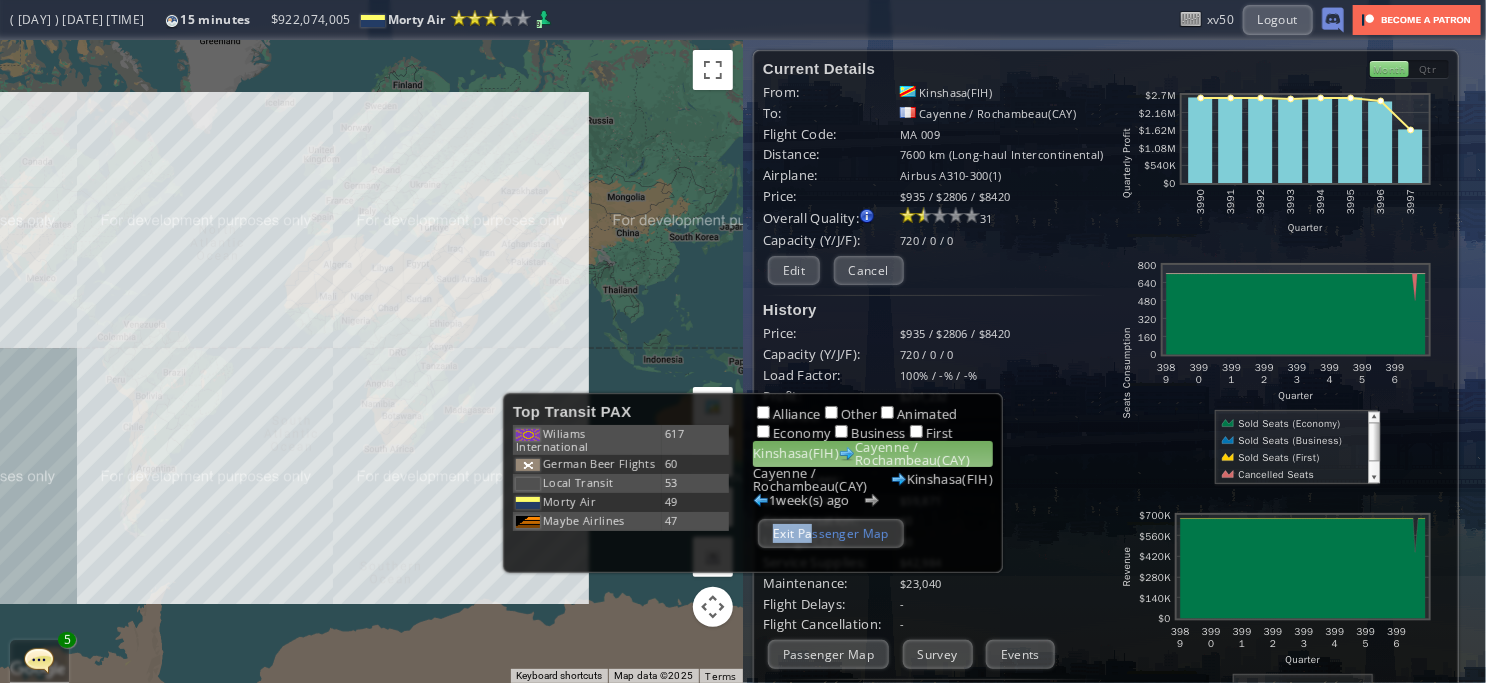 drag, startPoint x: 812, startPoint y: 516, endPoint x: 810, endPoint y: 526, distance: 10.198039 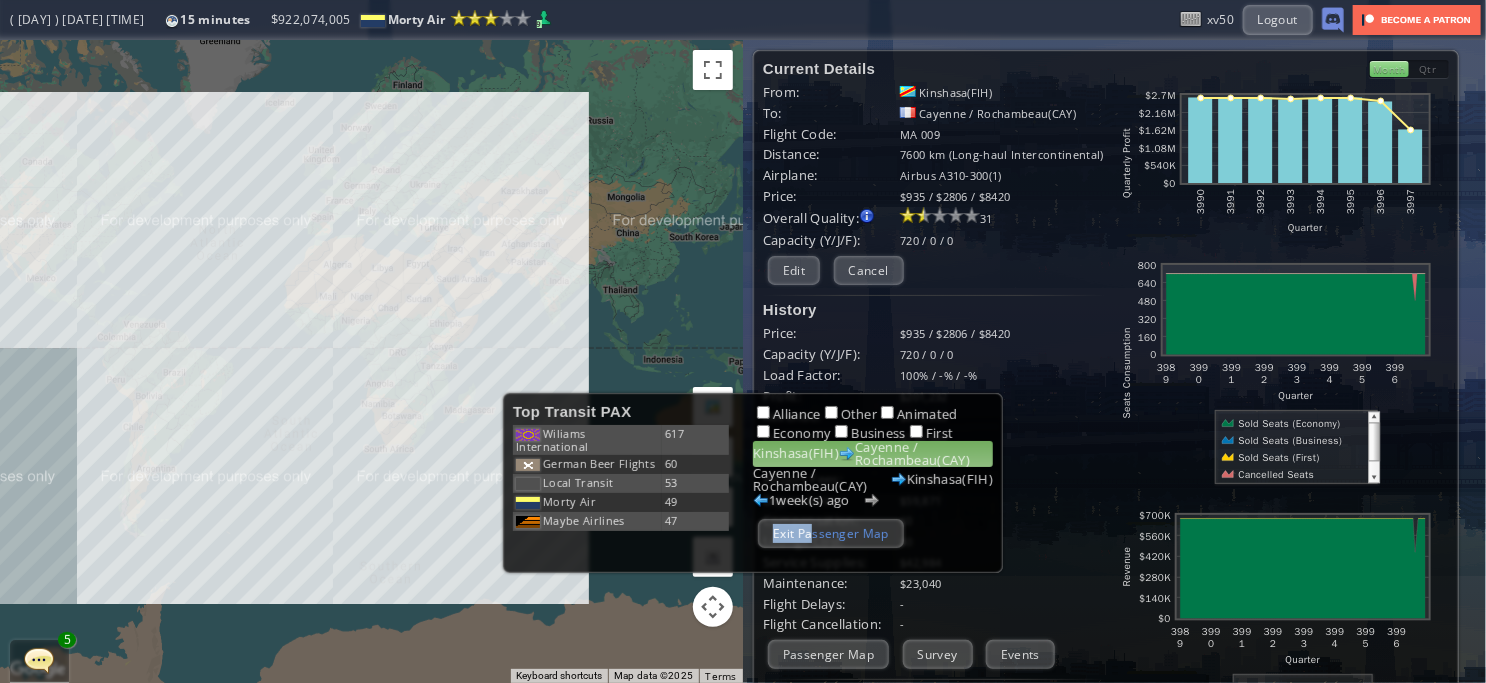 click on "Alliance
Other
Animated
Economy
Business
First
[CITY]([CODE]) [CITY]([CODE])
1  week(s) ago
ExitPassenger Map" at bounding box center (873, 478) 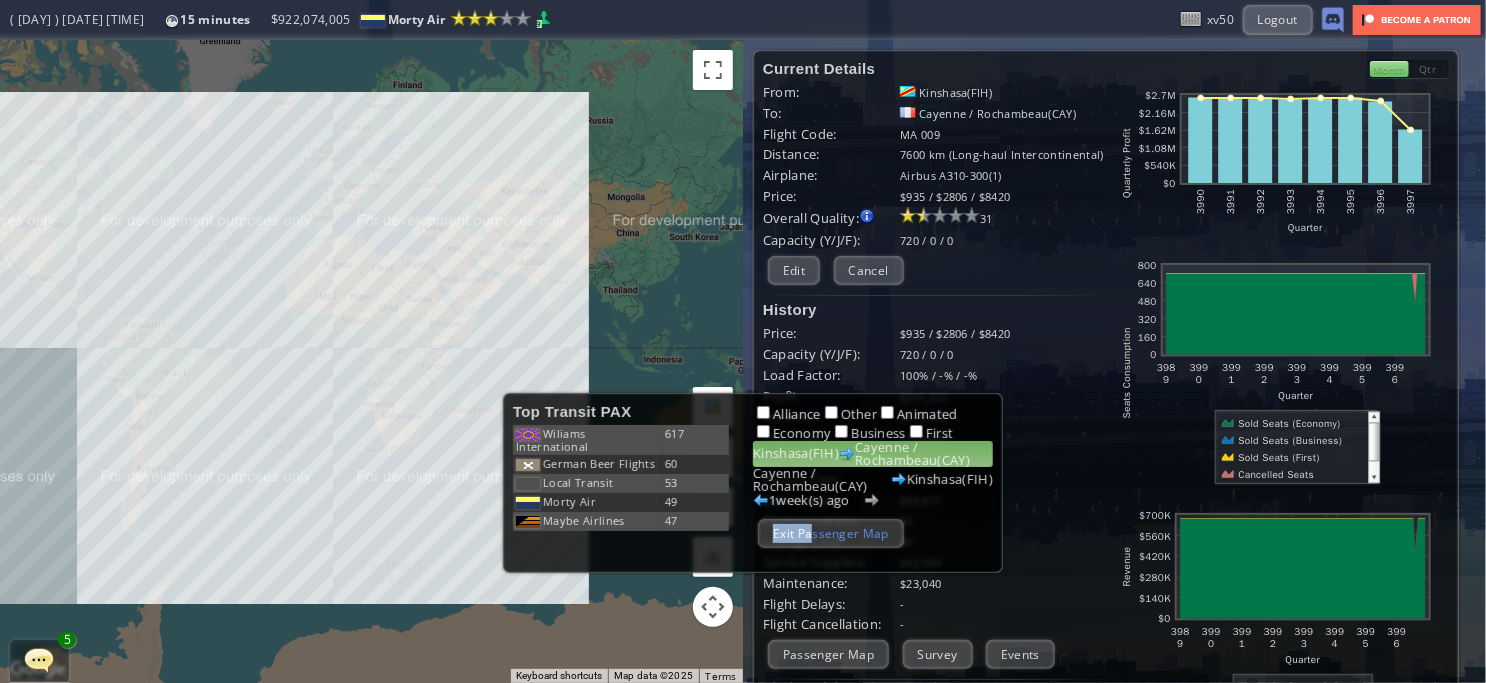 click on "Exit Passenger Map" at bounding box center [831, 533] 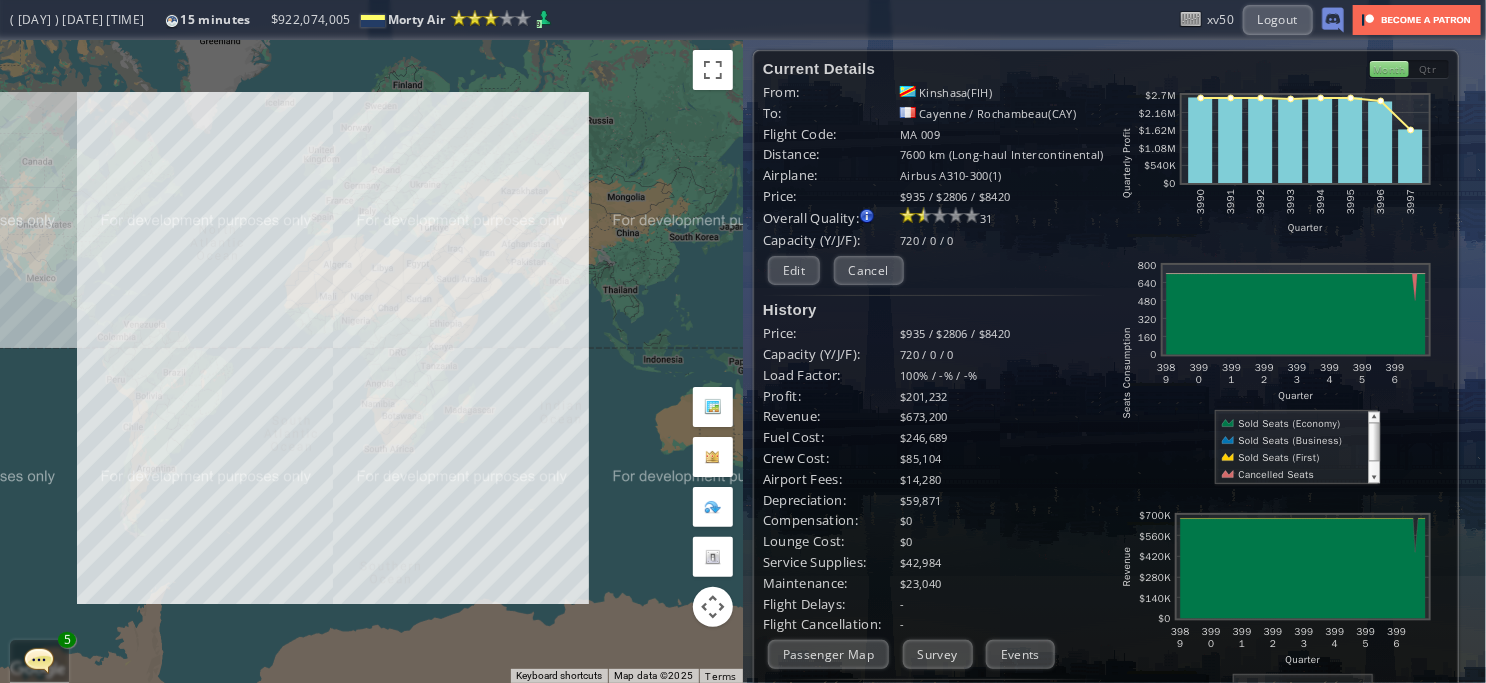 click on "To navigate, press the arrow keys." at bounding box center [371, 361] 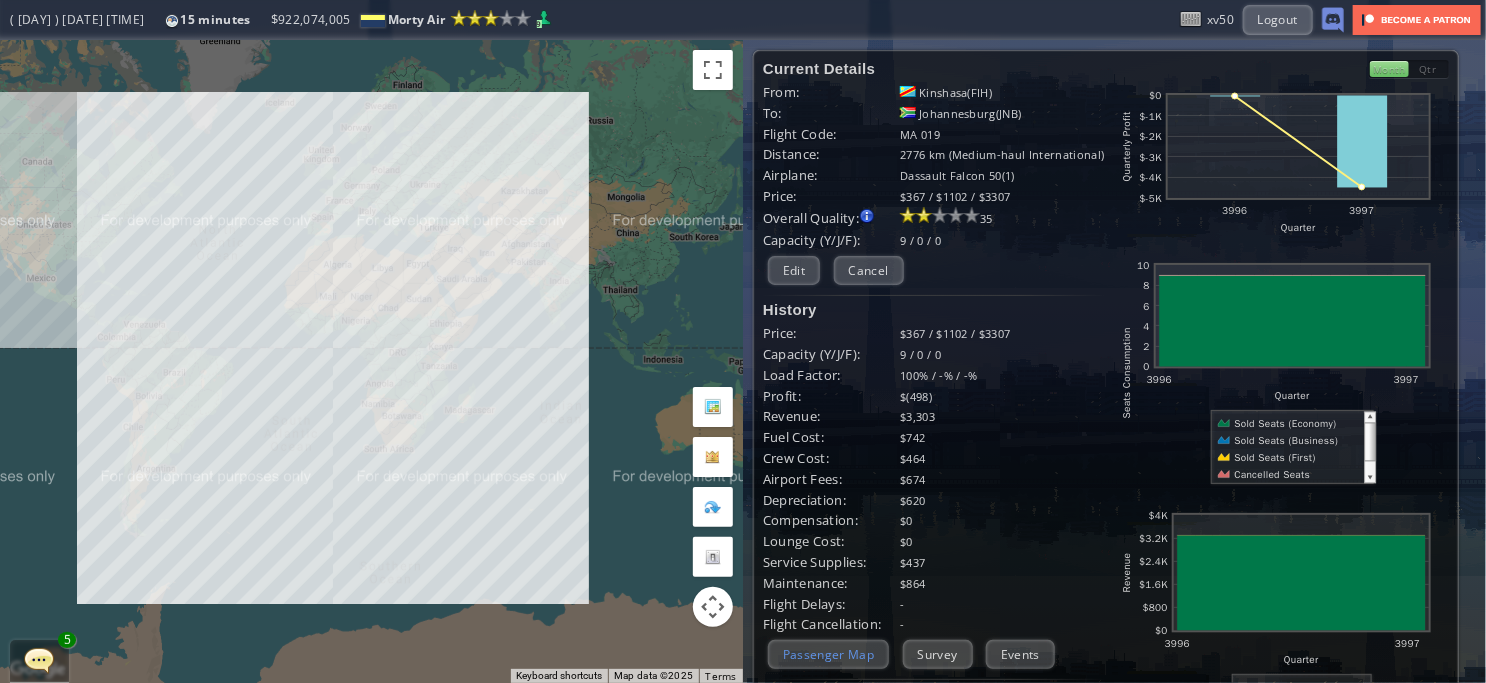 click on "Passenger Map" at bounding box center (828, 654) 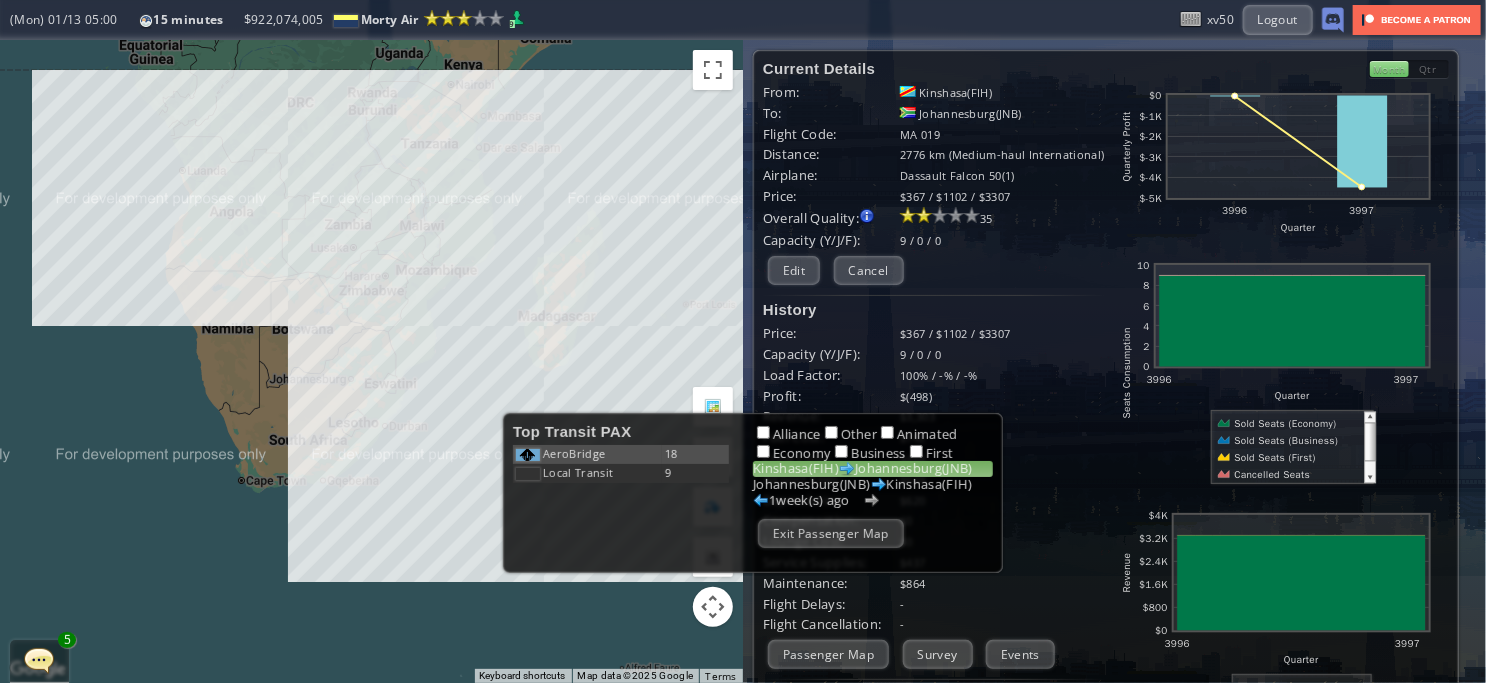 click on "To navigate, press the arrow keys." at bounding box center [371, 361] 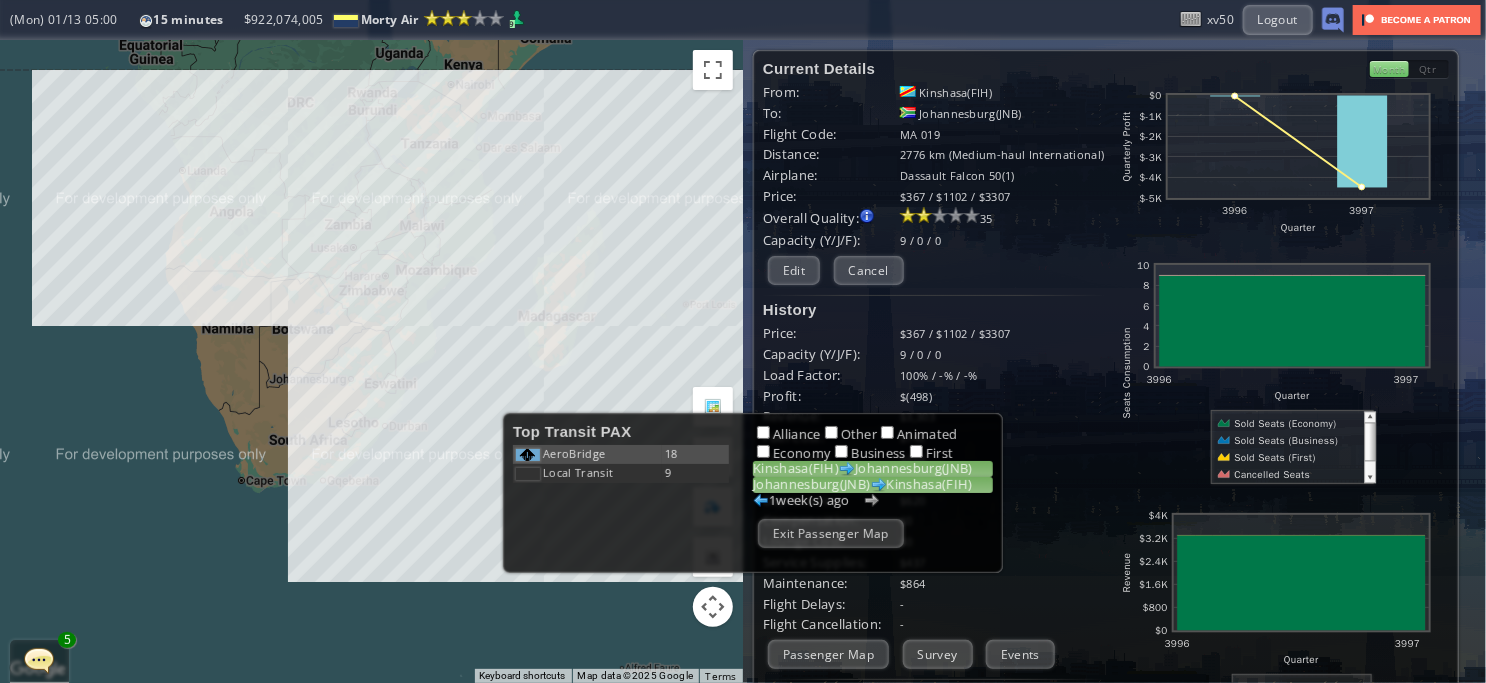 click on "Johannesburg(JNB) Kinshasa(FIH)" at bounding box center [873, 485] 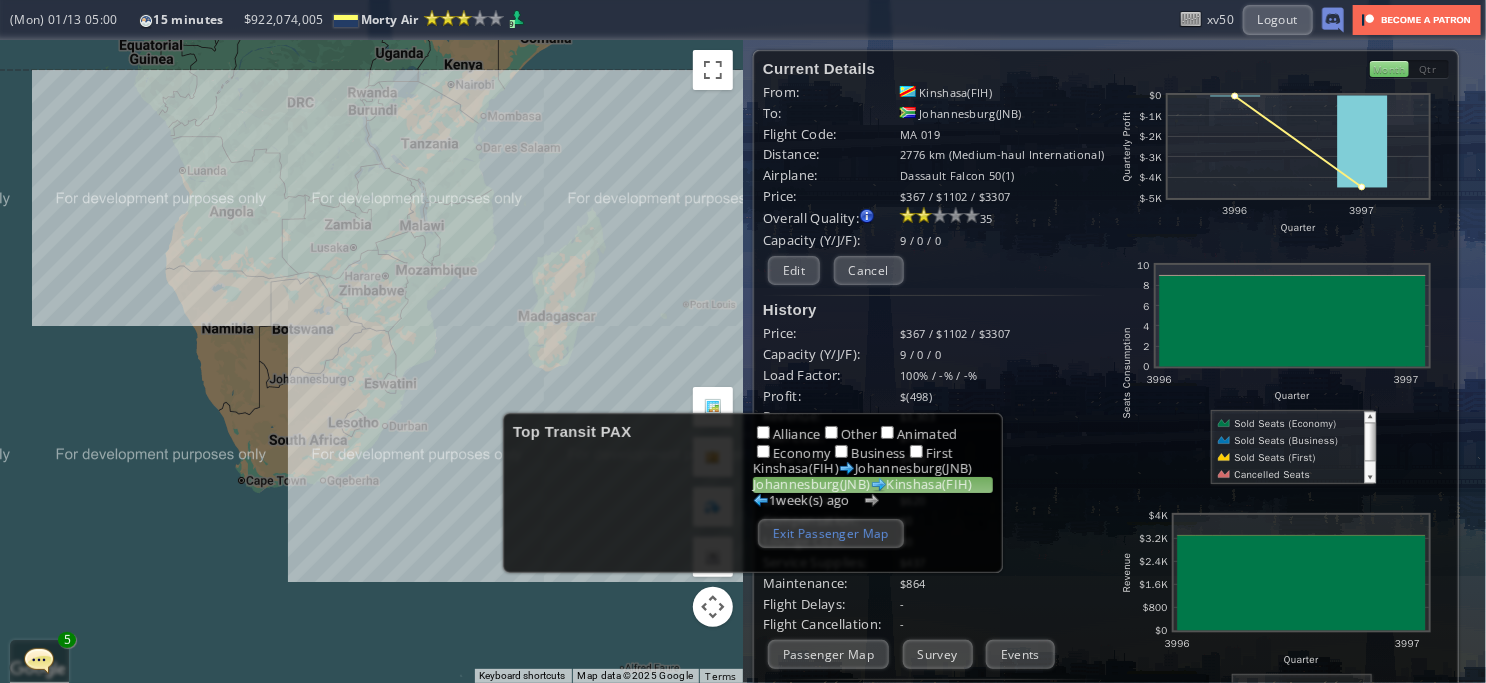 click on "Exit Passenger Map" at bounding box center (831, 533) 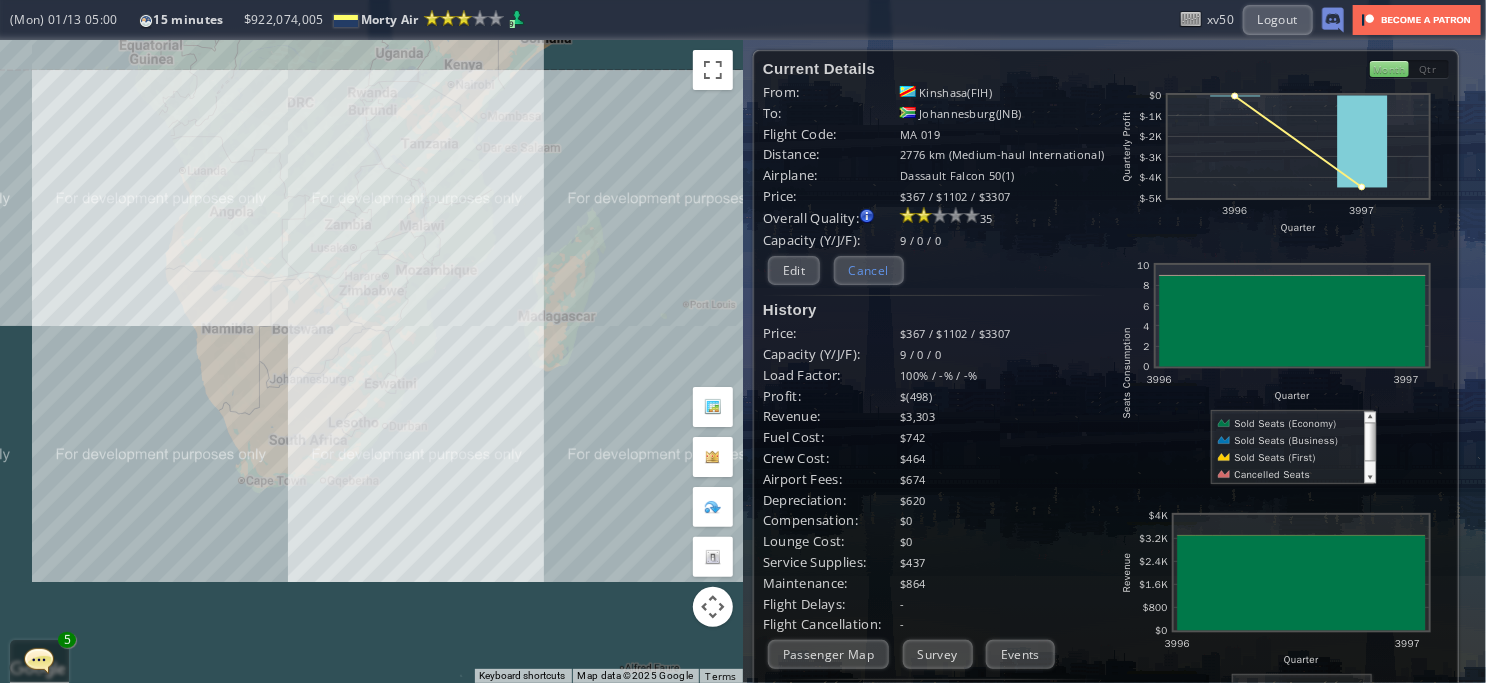 click on "Cancel" at bounding box center [869, 270] 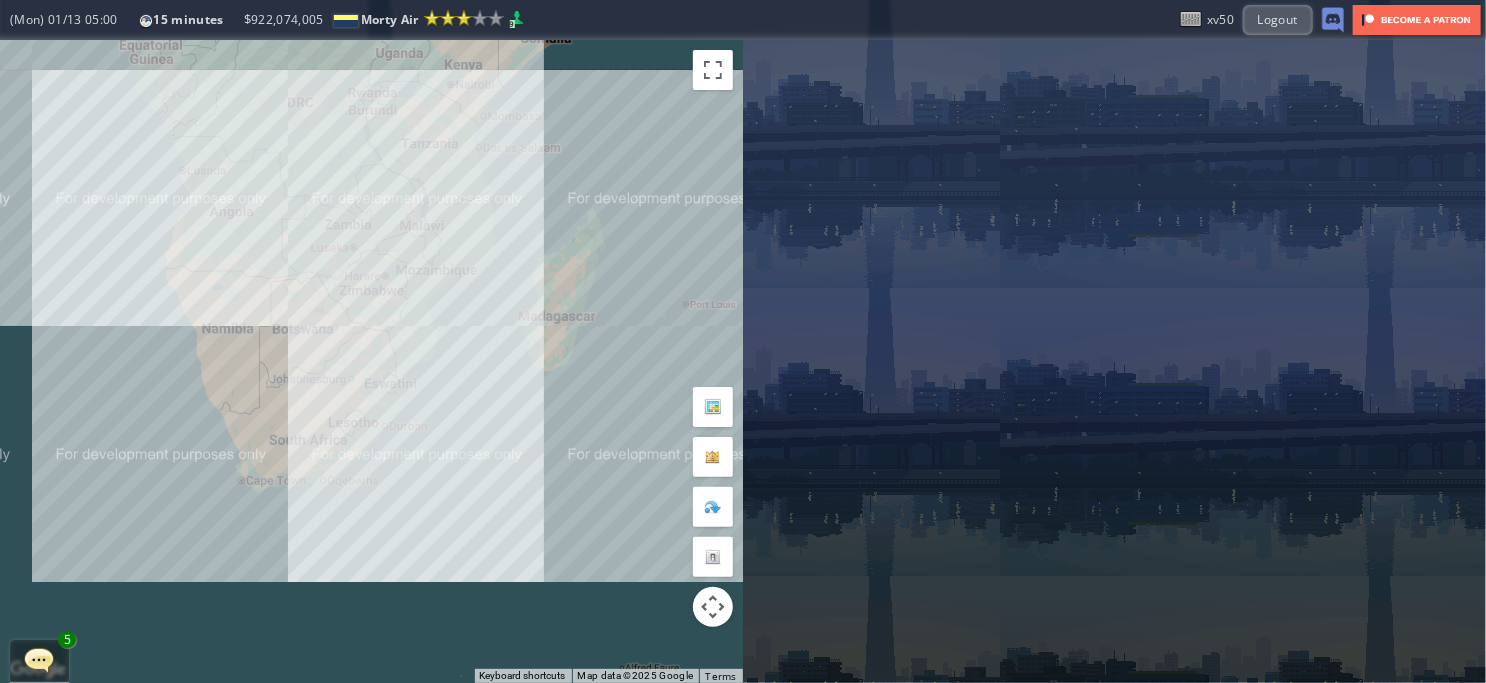 click on "← Move left → Move right ↑ Move up ↓ Move down + Zoom in - Zoom out Home Jump left by 75% End Jump right by 75% Page Up Jump up by 75% Page Down Jump down by 75% To navigate, press the arrow keys. Keyboard shortcuts Map Data Map data ©2025 Google Map data ©2025 500 km  Click to toggle between metric and imperial units Terms Report a map error
Current Details
From:
[CITY]([CODE])
To:
[CITY]([CODE])
Flight Code:
MA 019
Distance:
2776 km (Medium-haul International)
Airplane:
[AIRPLANE_MODEL](1)
Price:
$367 / $1102 / $3307
Overall Quality:" at bounding box center (743, 361) 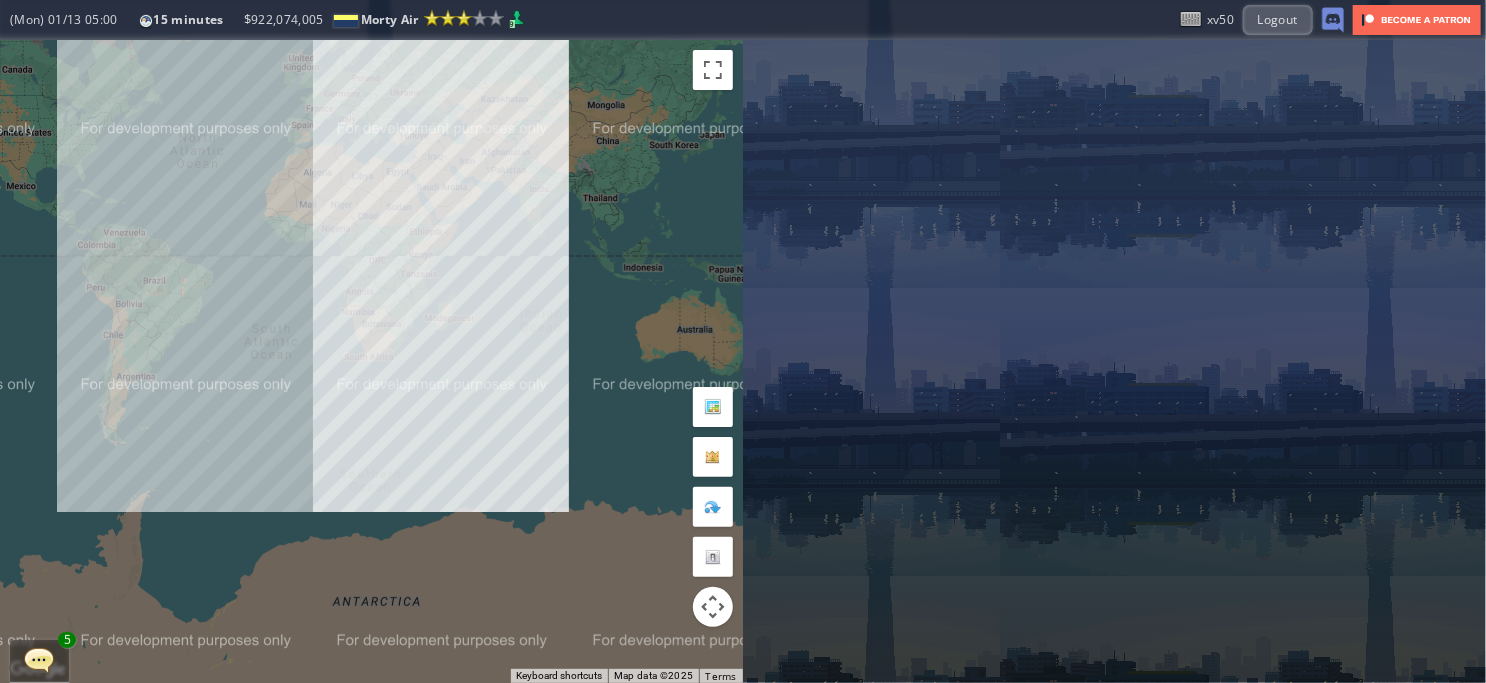 drag, startPoint x: 404, startPoint y: 318, endPoint x: 434, endPoint y: 327, distance: 31.320919 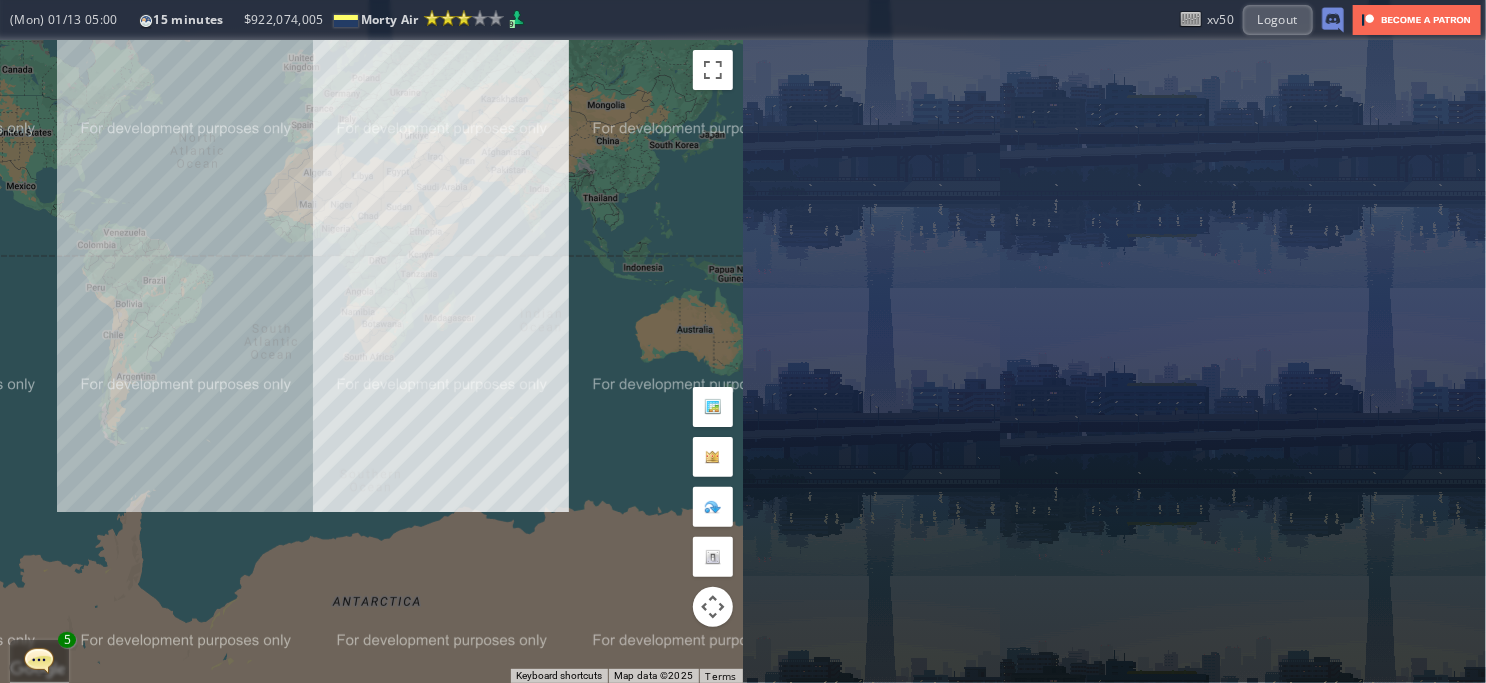 click on "To navigate, press the arrow keys." at bounding box center [371, 361] 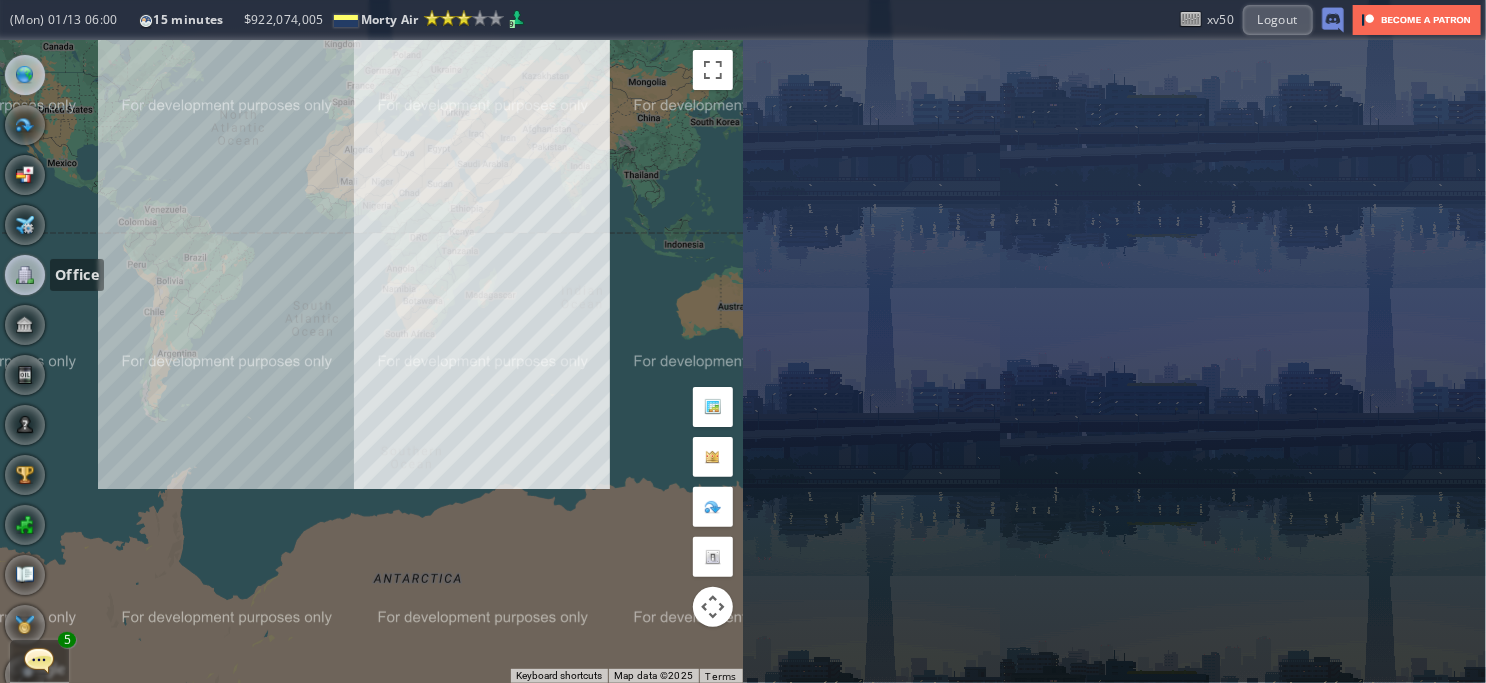 click at bounding box center (25, 275) 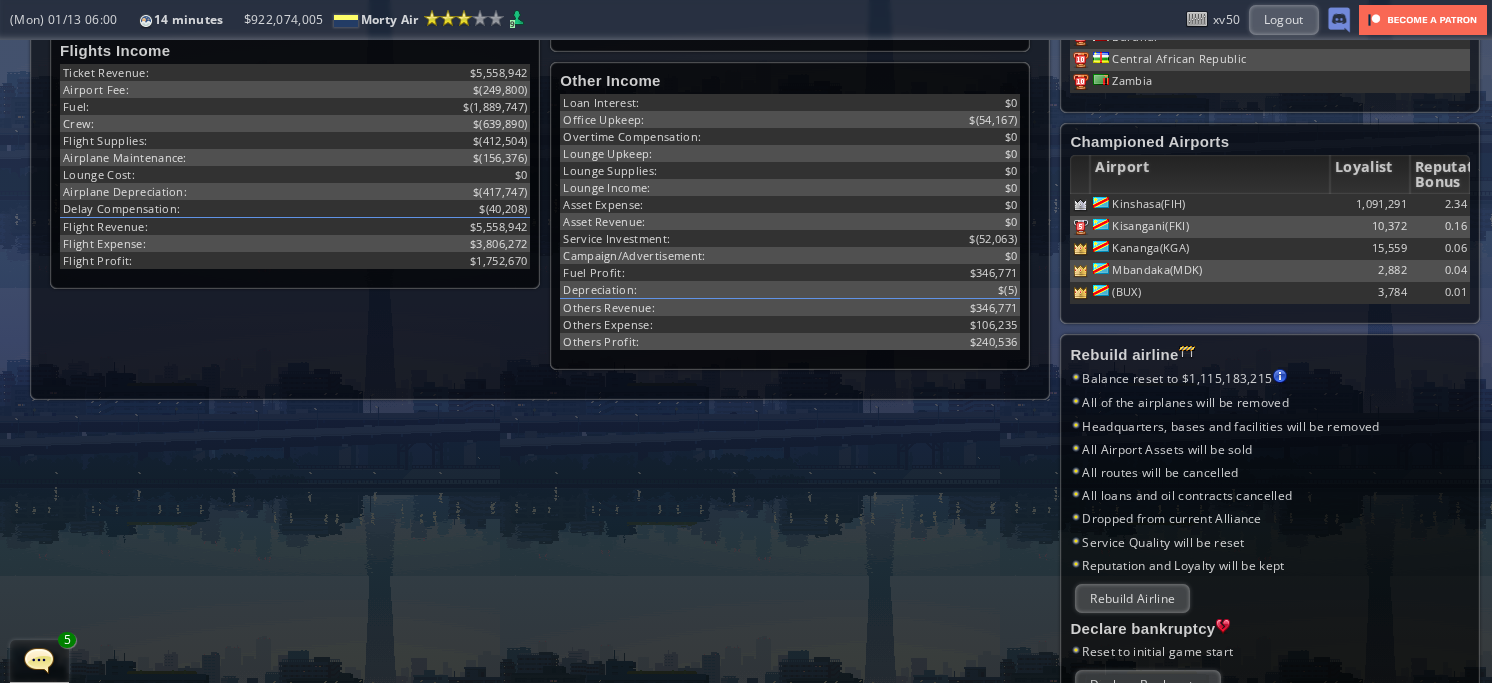 scroll, scrollTop: 751, scrollLeft: 0, axis: vertical 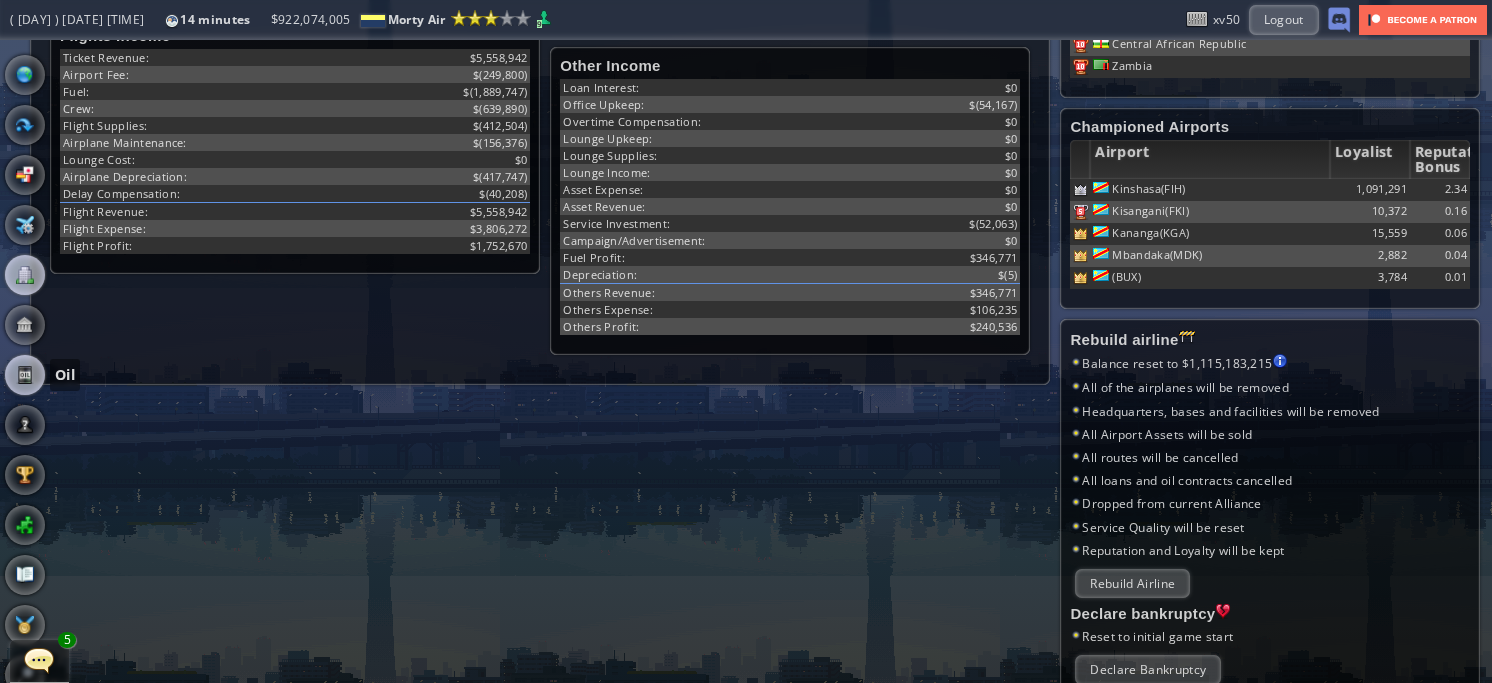 click at bounding box center (25, 375) 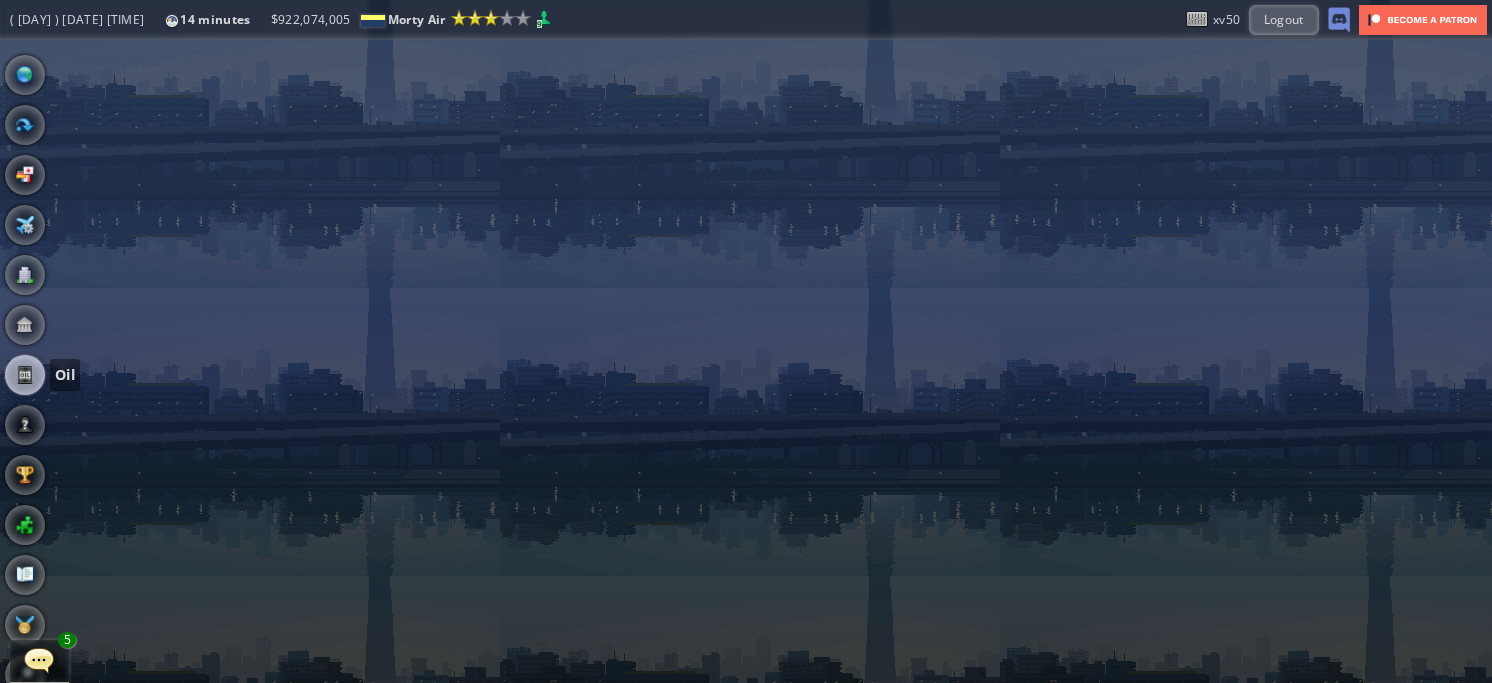scroll, scrollTop: 0, scrollLeft: 0, axis: both 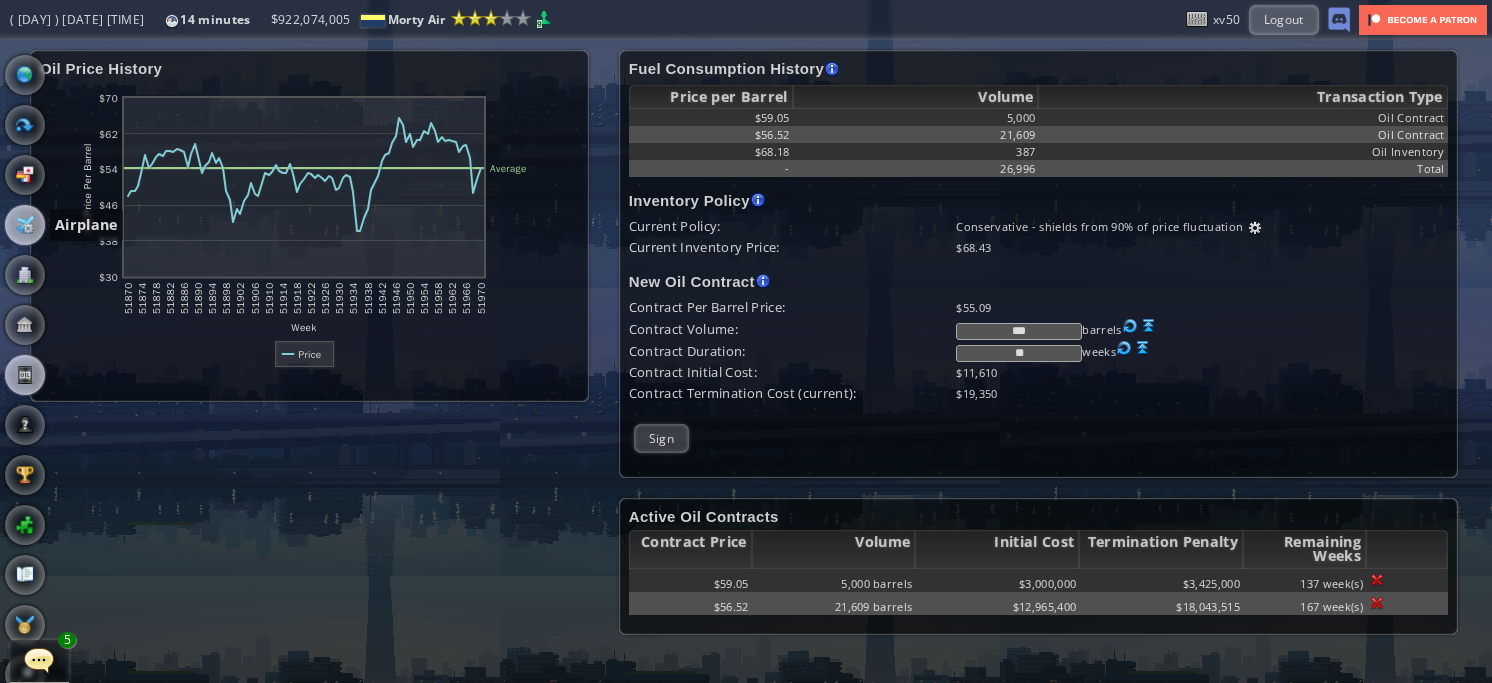 drag, startPoint x: 36, startPoint y: 206, endPoint x: 23, endPoint y: 238, distance: 34.539833 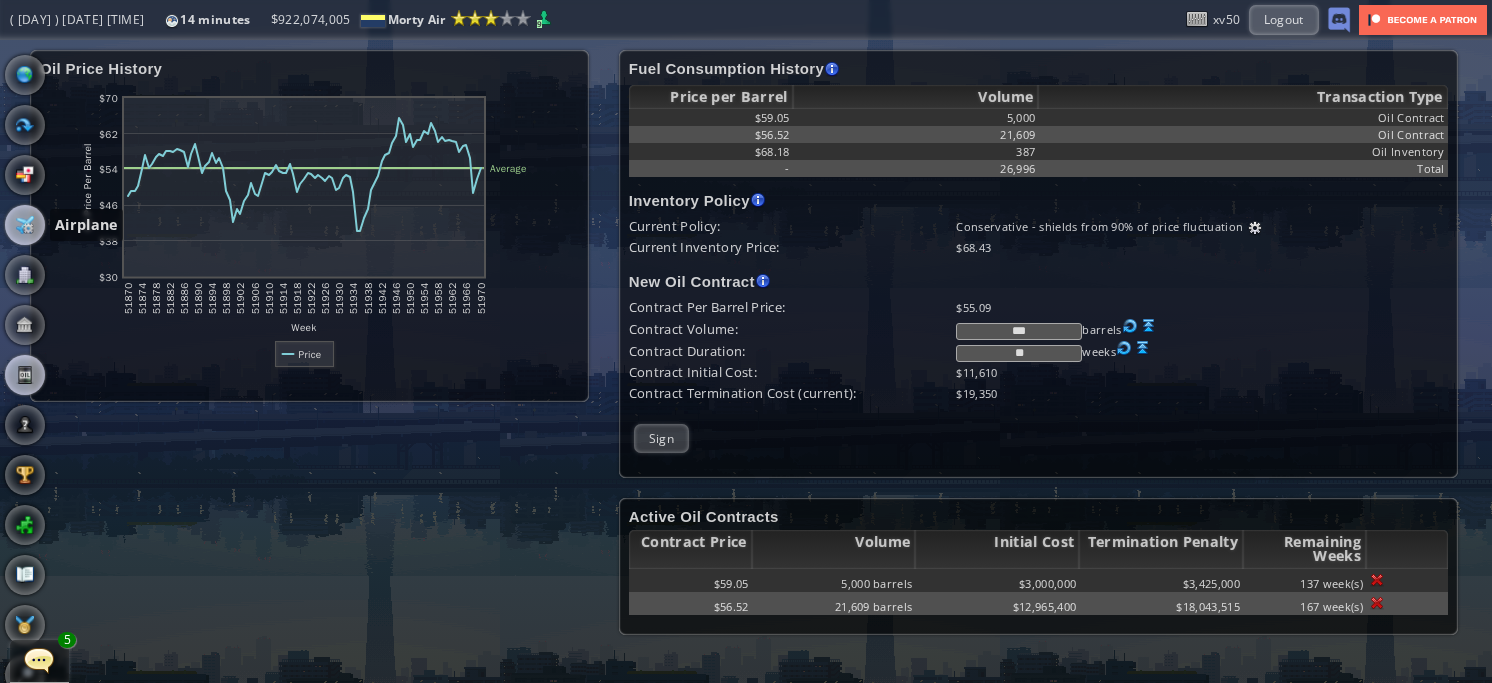 click on "Airplane" at bounding box center [61, 225] 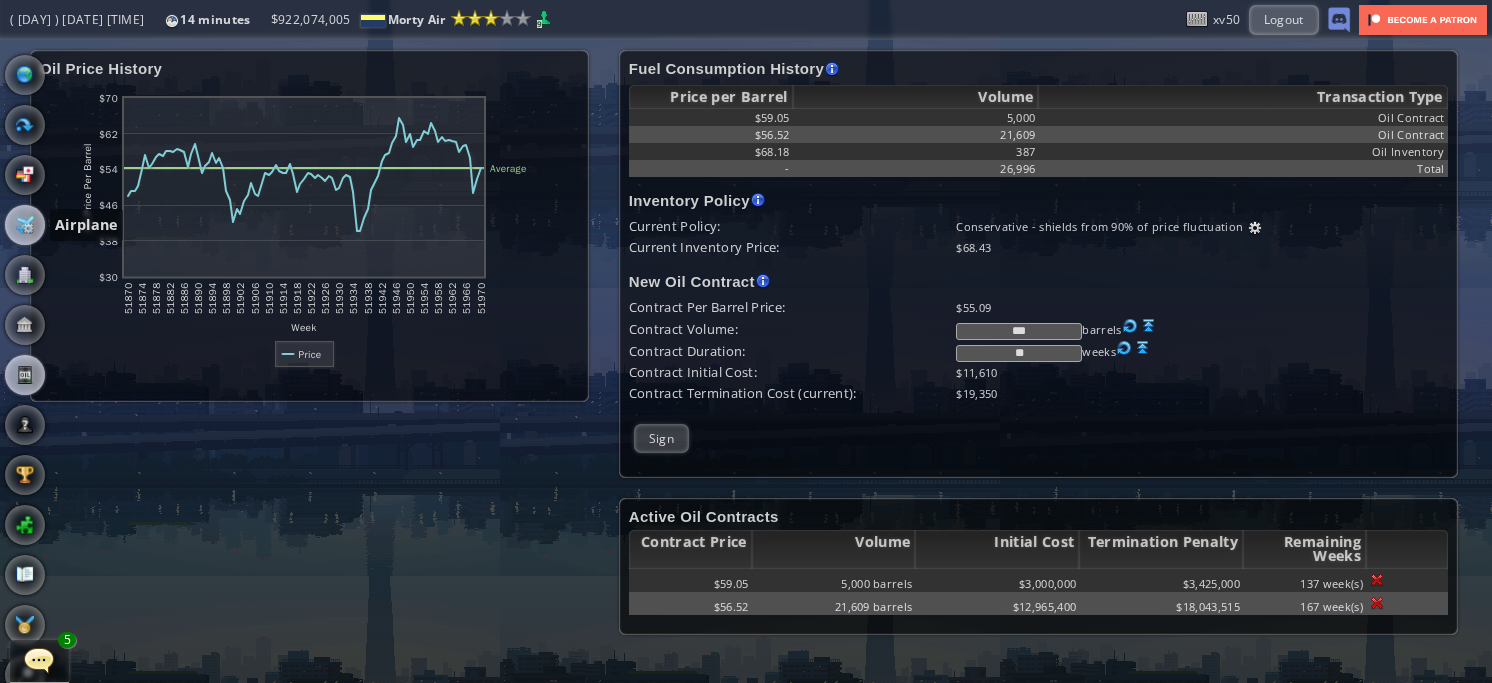 click at bounding box center (25, 225) 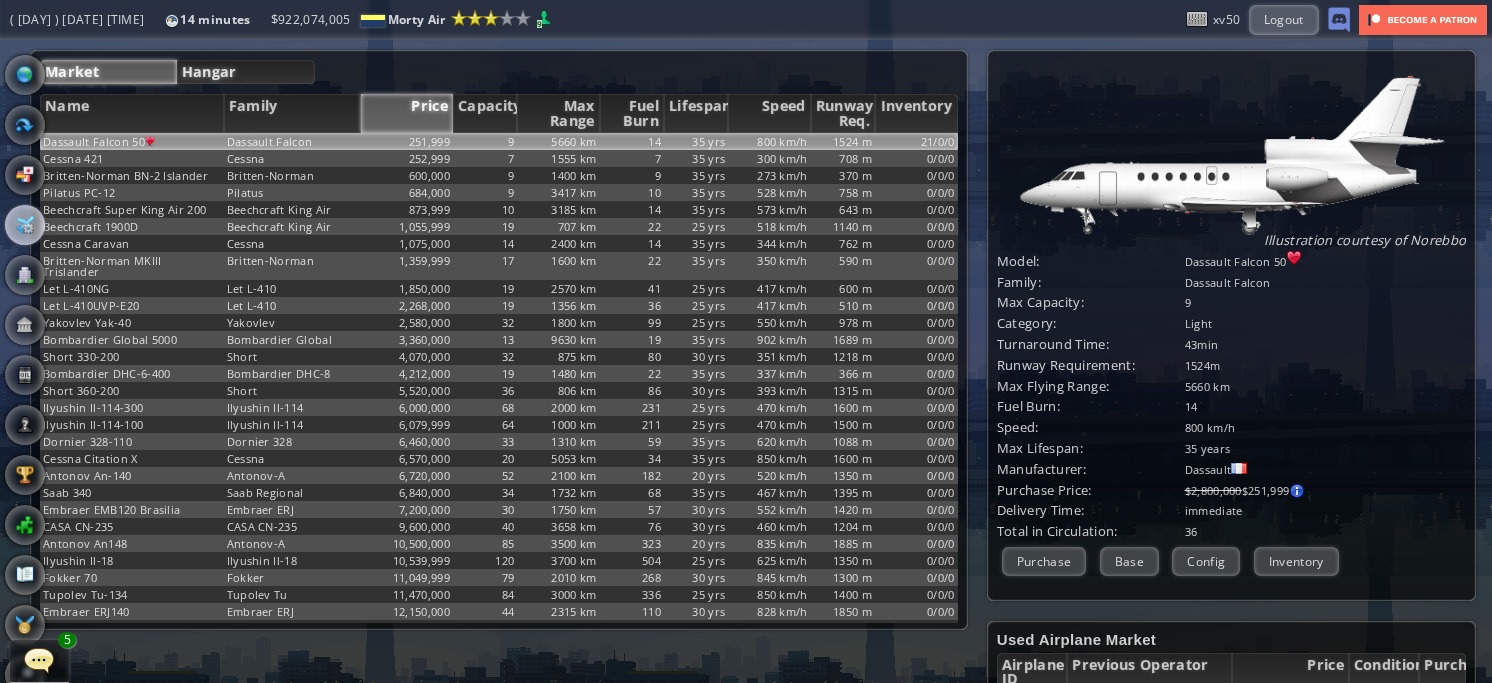 click on "Hangar" at bounding box center (246, 72) 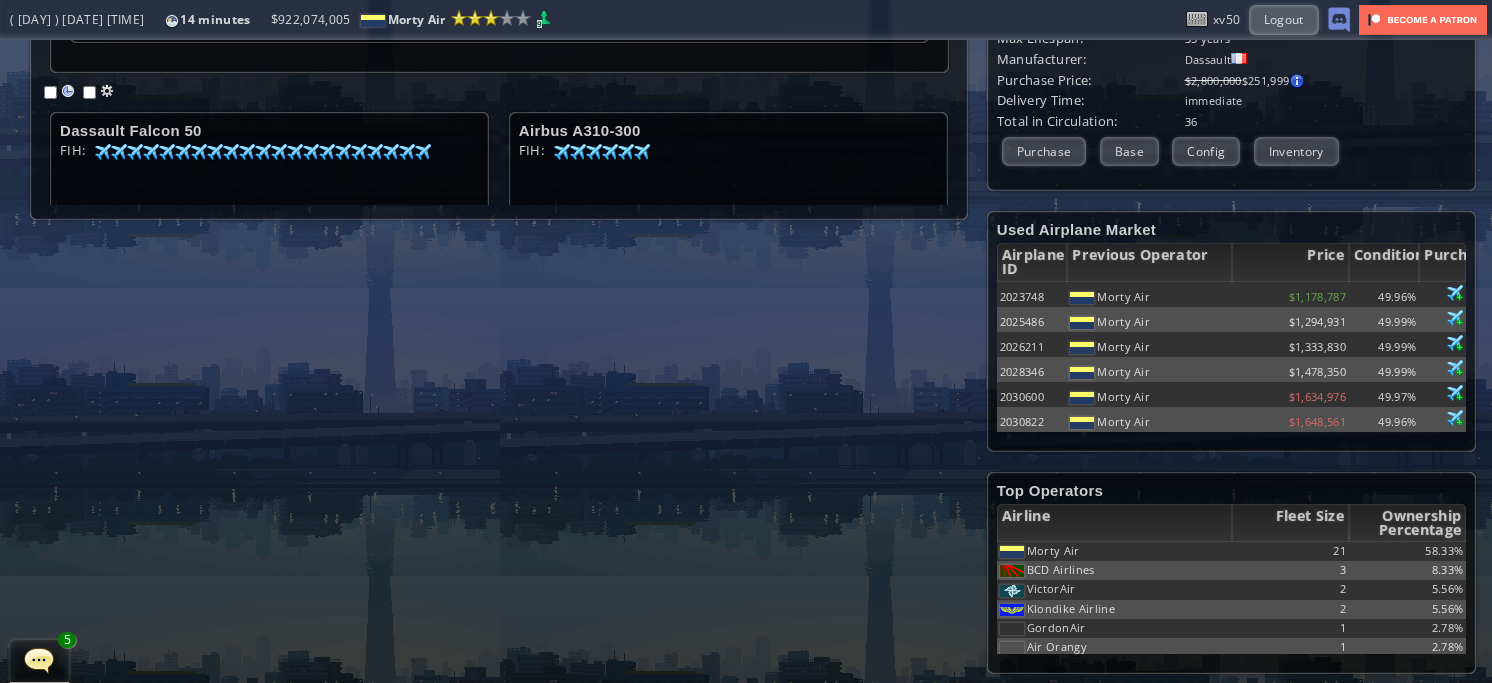 scroll, scrollTop: 0, scrollLeft: 0, axis: both 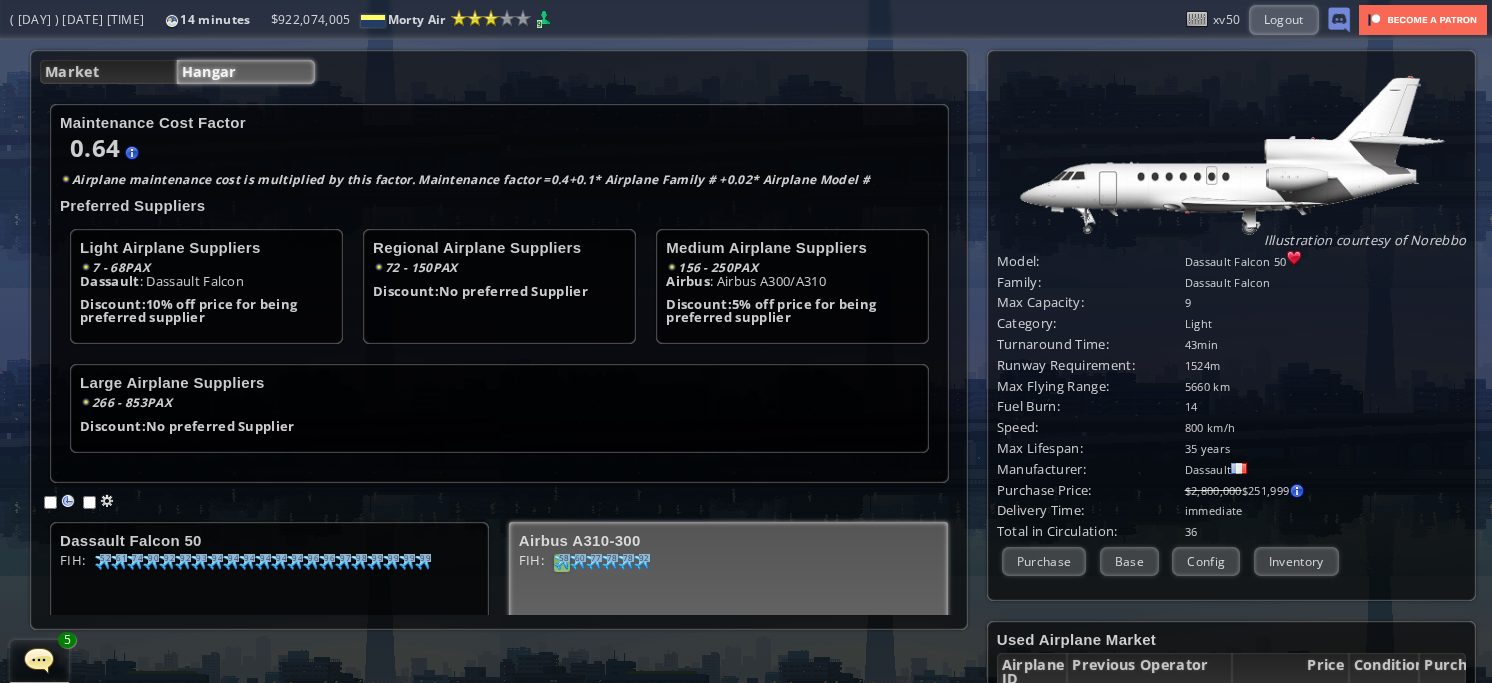 click on "58" at bounding box center [105, 558] 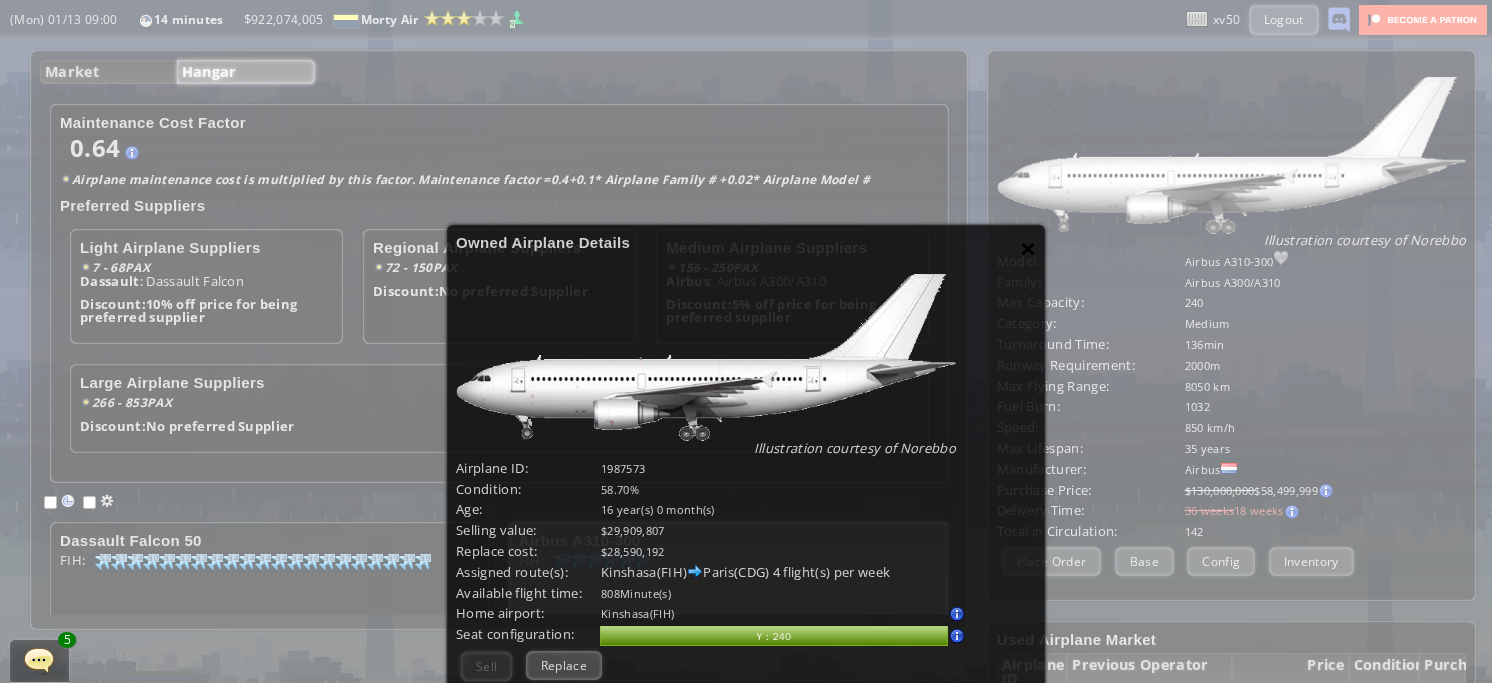 click on "×" at bounding box center [1028, 248] 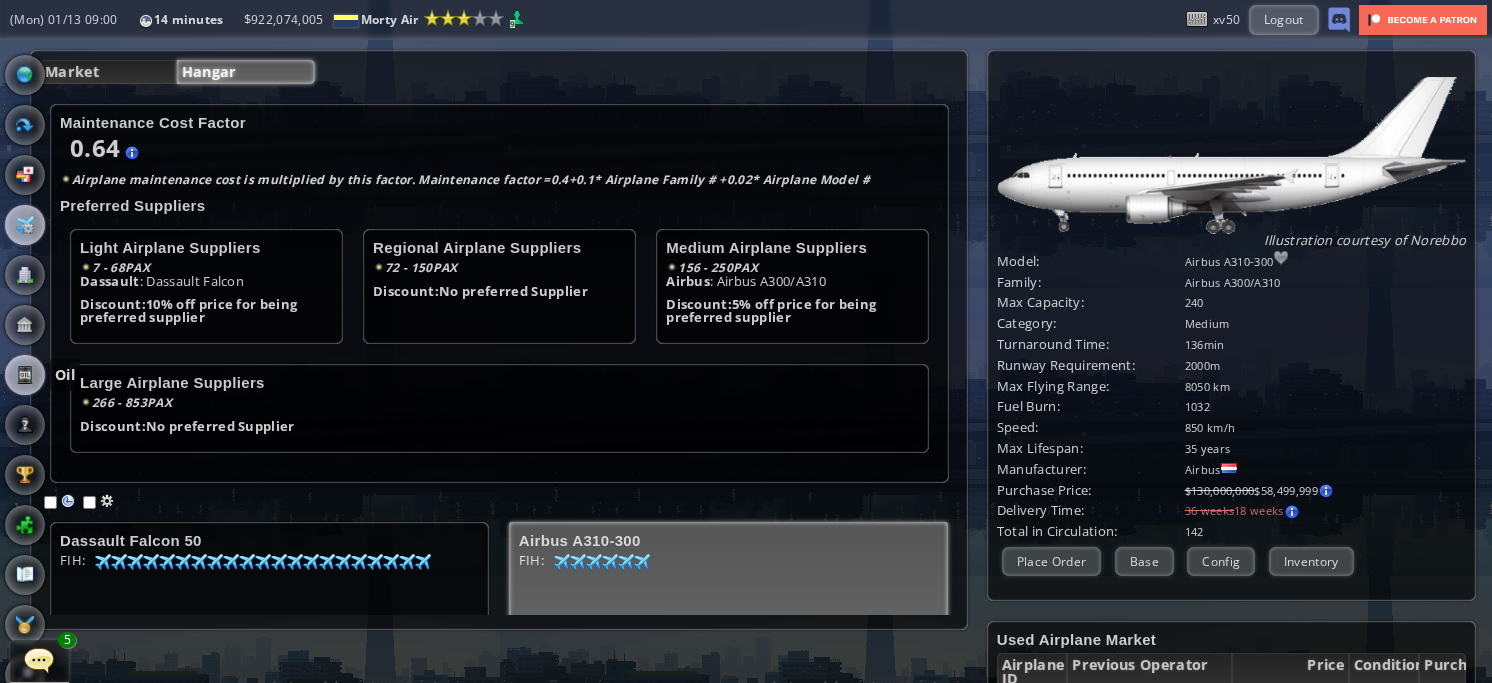click at bounding box center (25, 375) 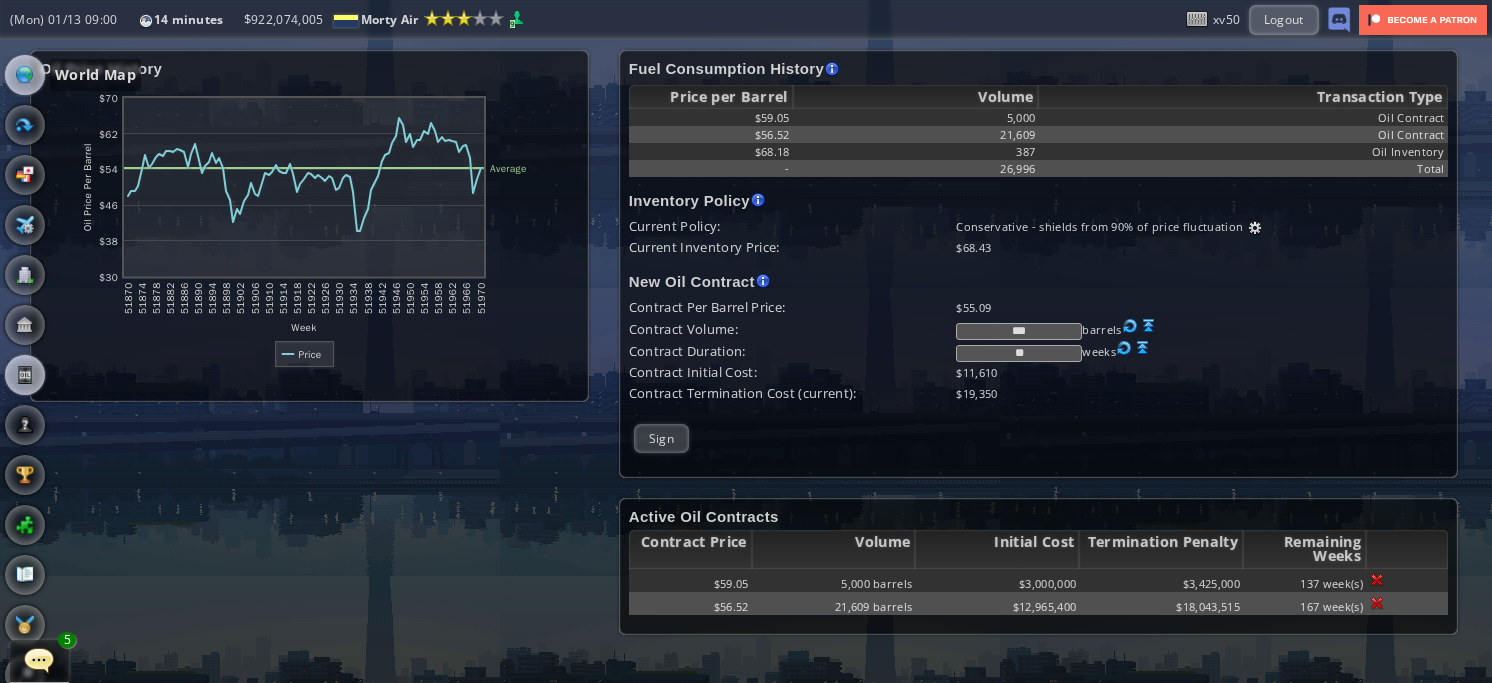 click at bounding box center (25, 75) 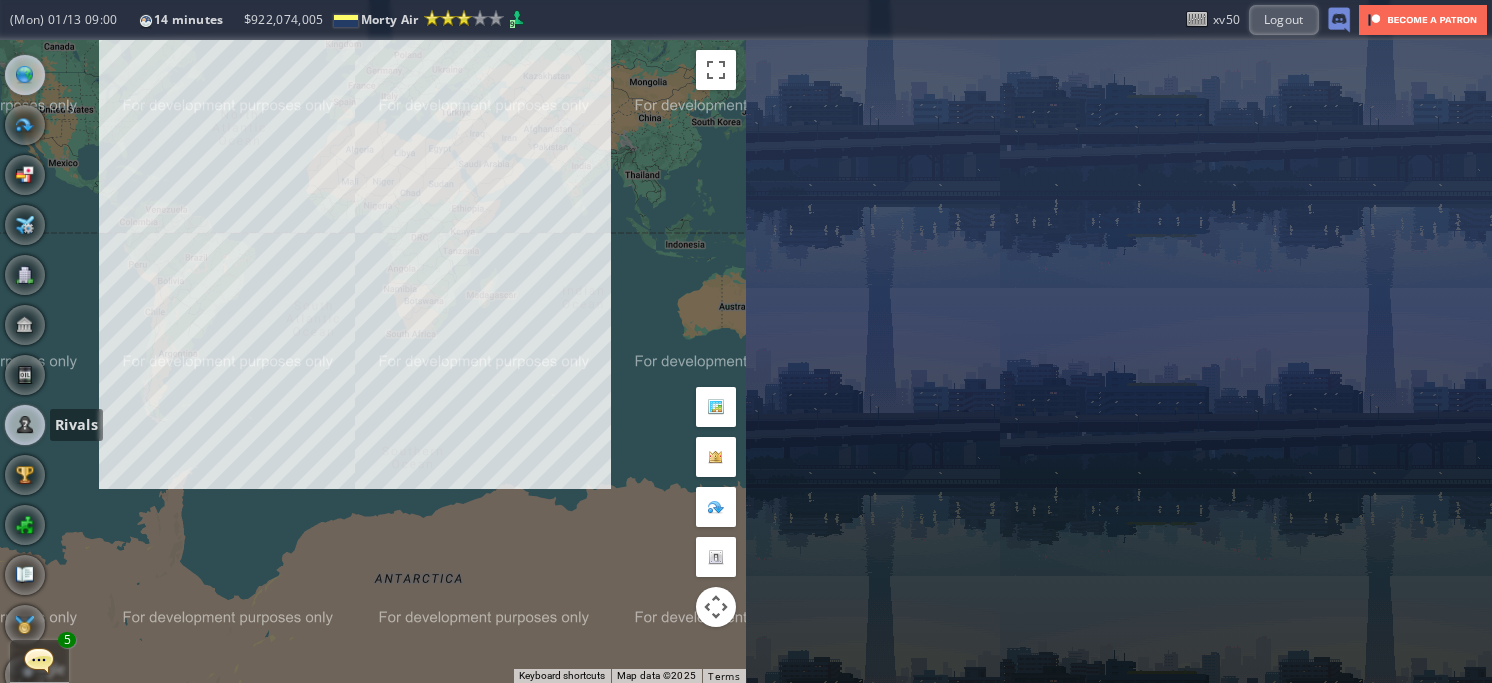 scroll, scrollTop: 76, scrollLeft: 0, axis: vertical 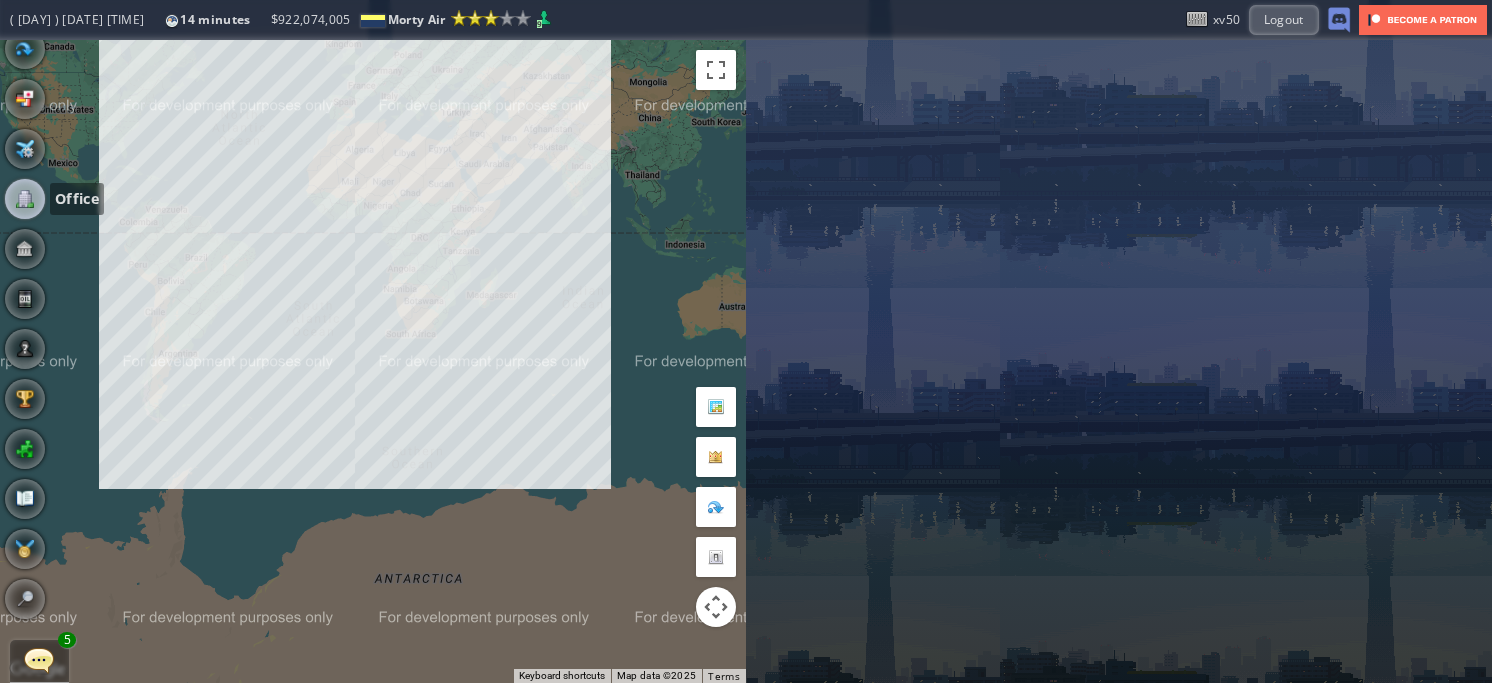click at bounding box center [25, 199] 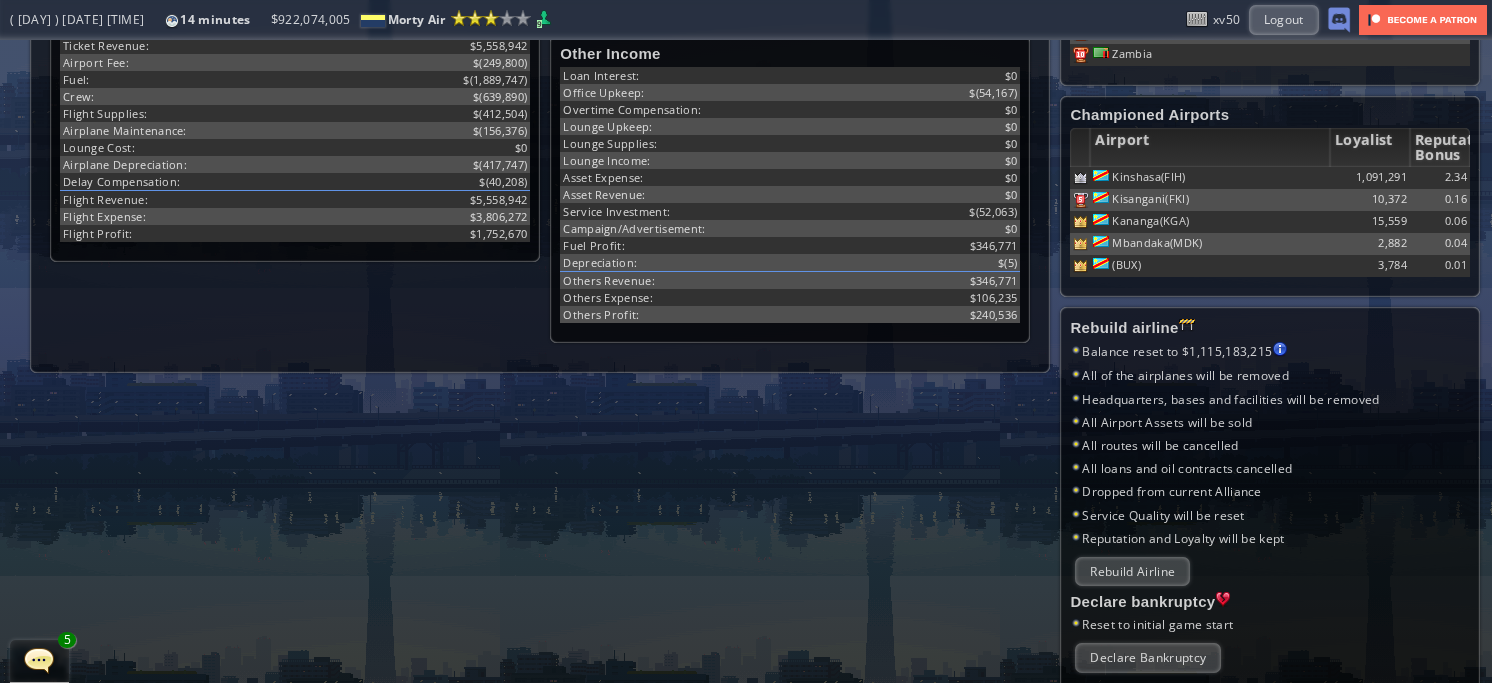 scroll, scrollTop: 758, scrollLeft: 0, axis: vertical 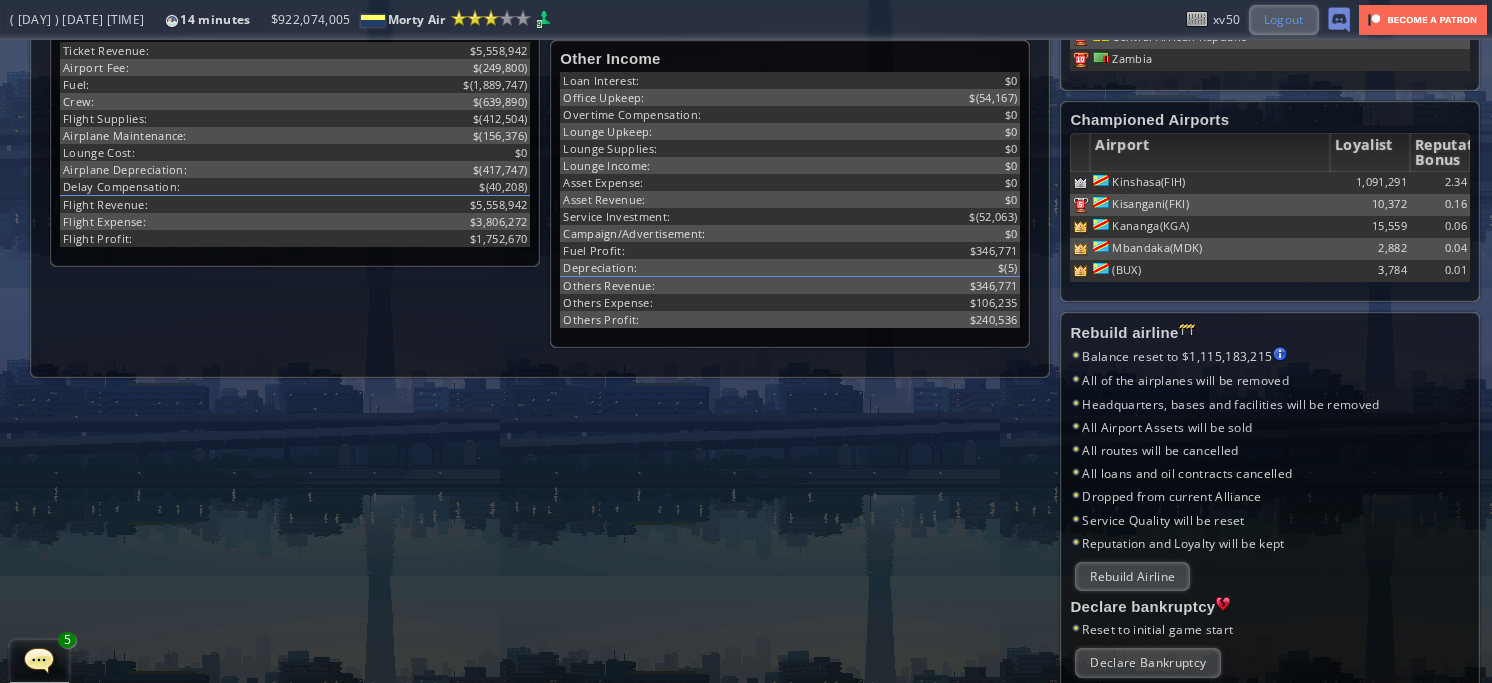 click on "Logout" at bounding box center [1284, 19] 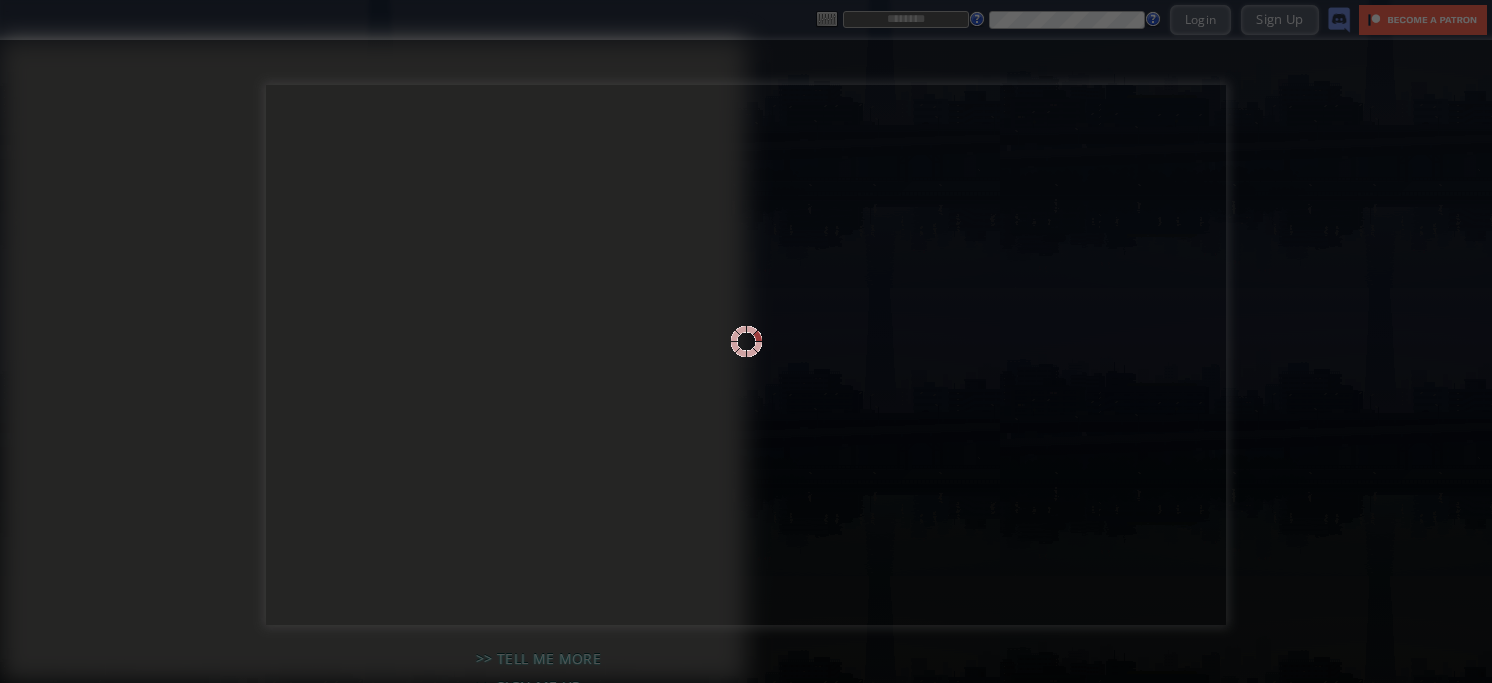 scroll, scrollTop: 0, scrollLeft: 0, axis: both 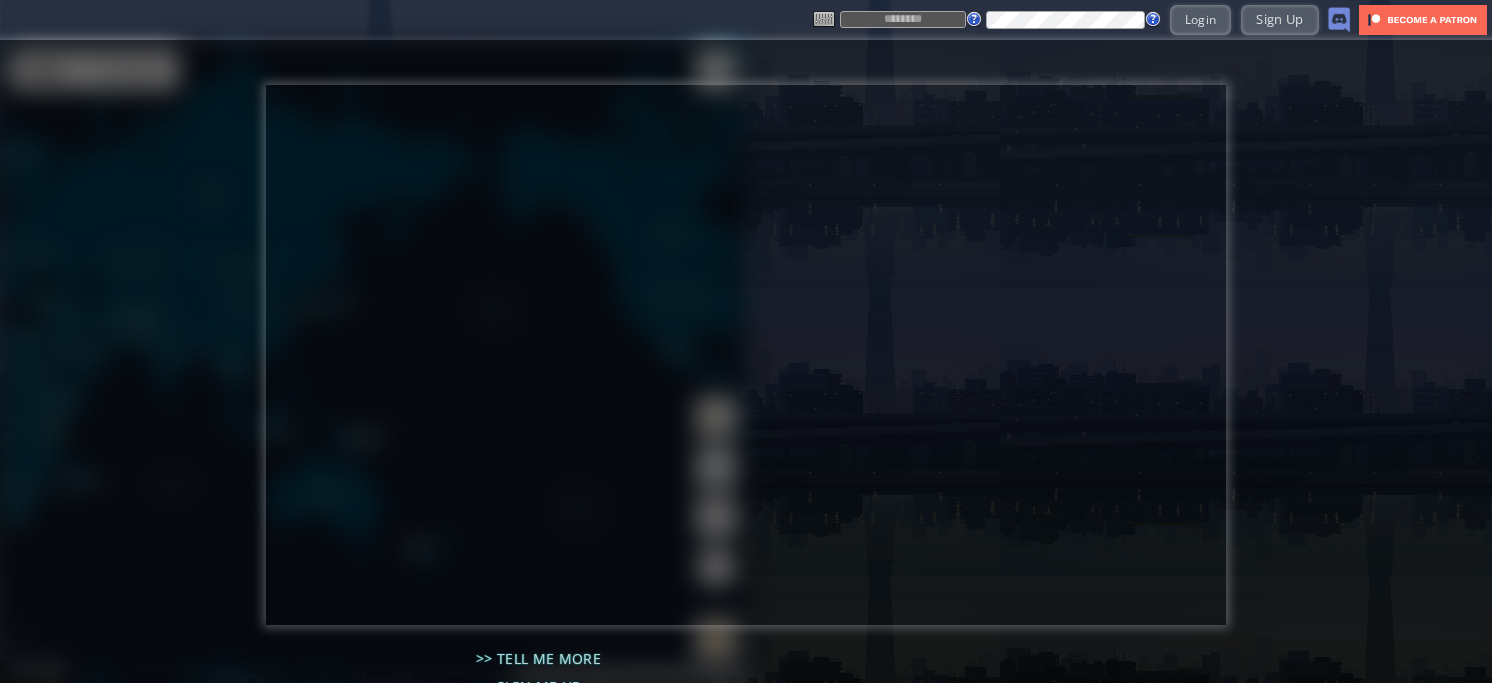click at bounding box center [903, 19] 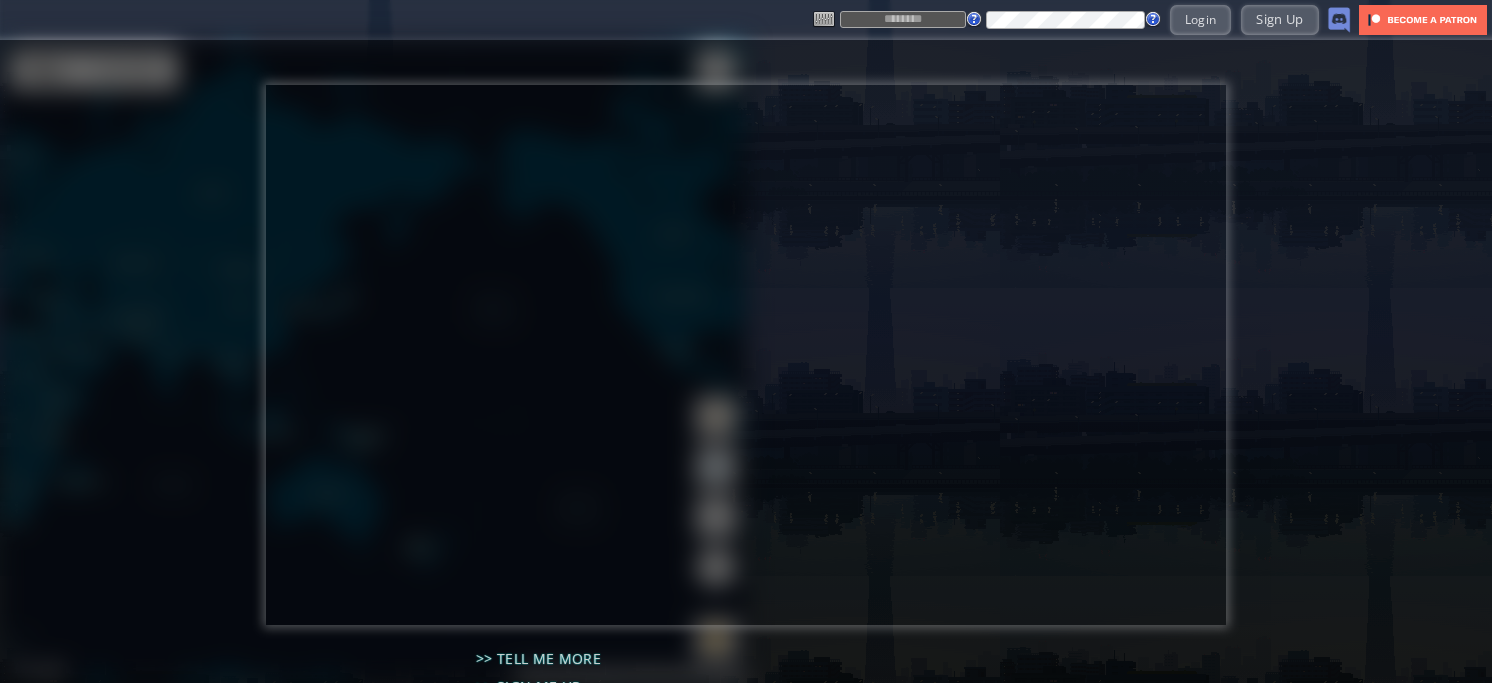 click at bounding box center (903, 19) 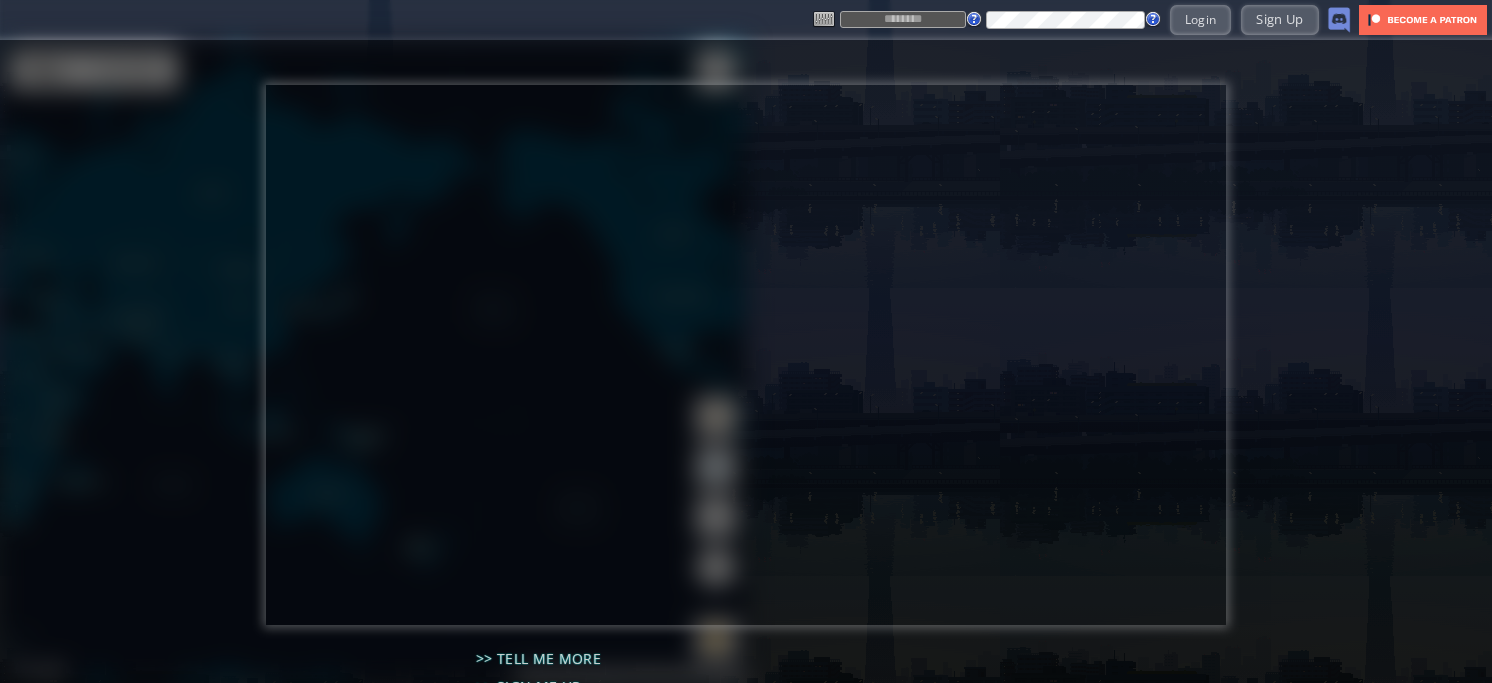 type on "*****" 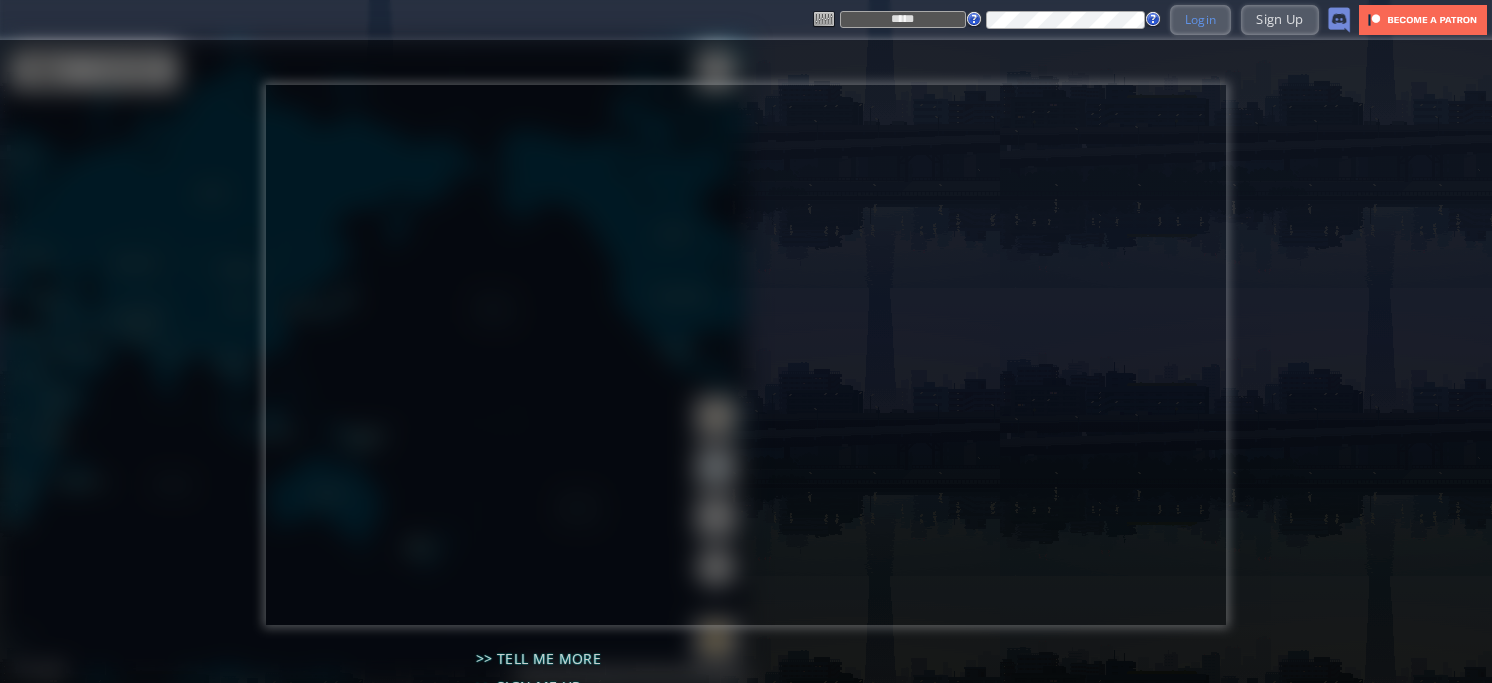 click on "Login" at bounding box center [1201, 19] 